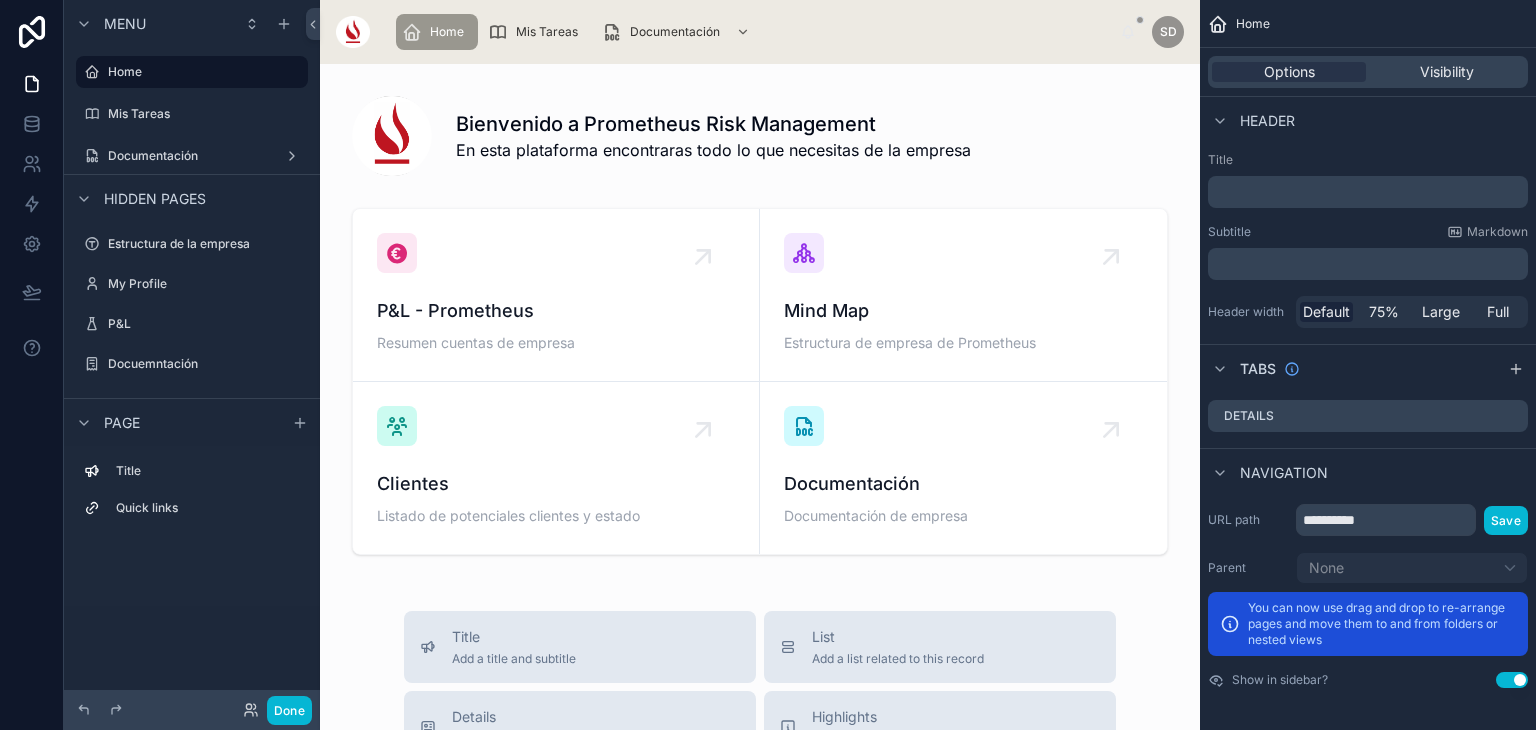 scroll, scrollTop: 0, scrollLeft: 0, axis: both 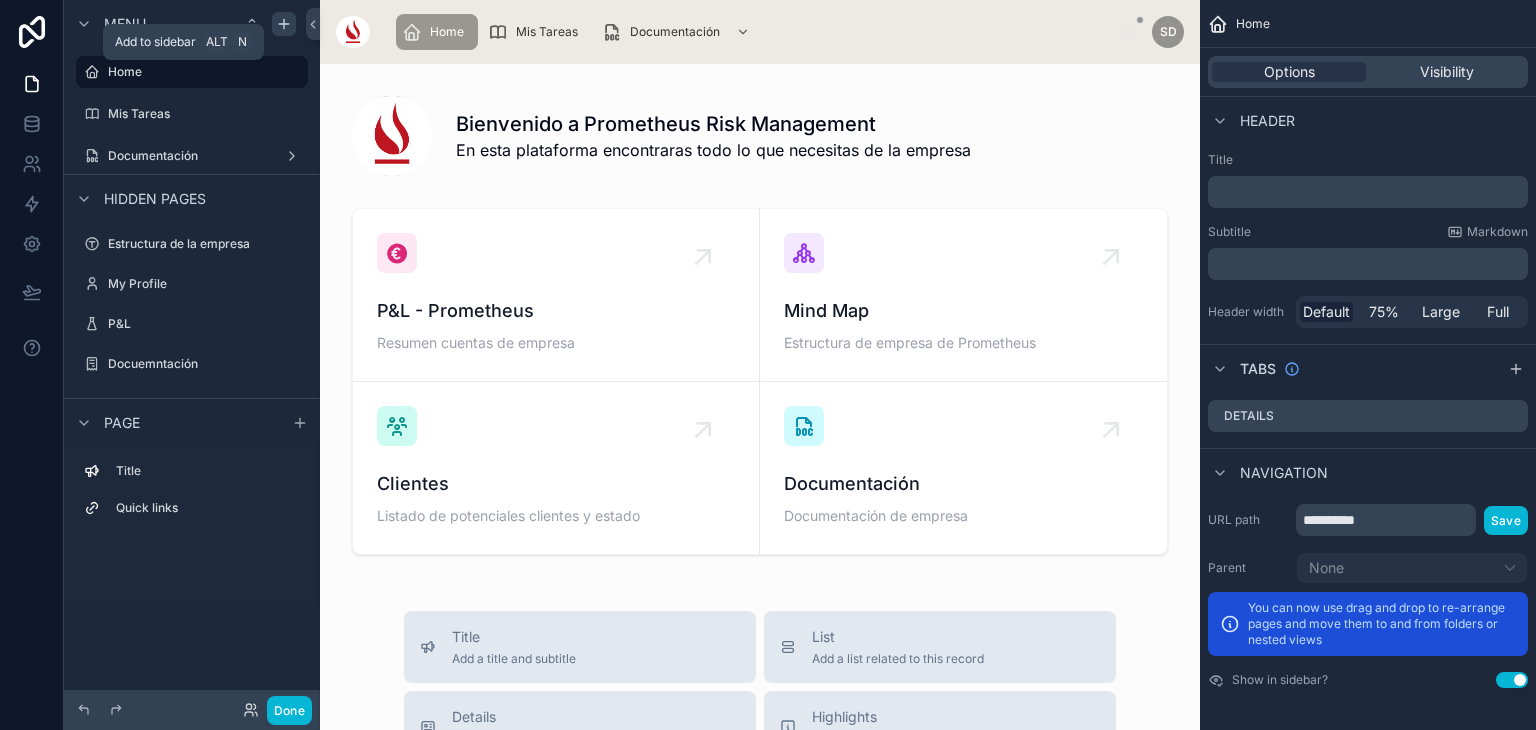 click 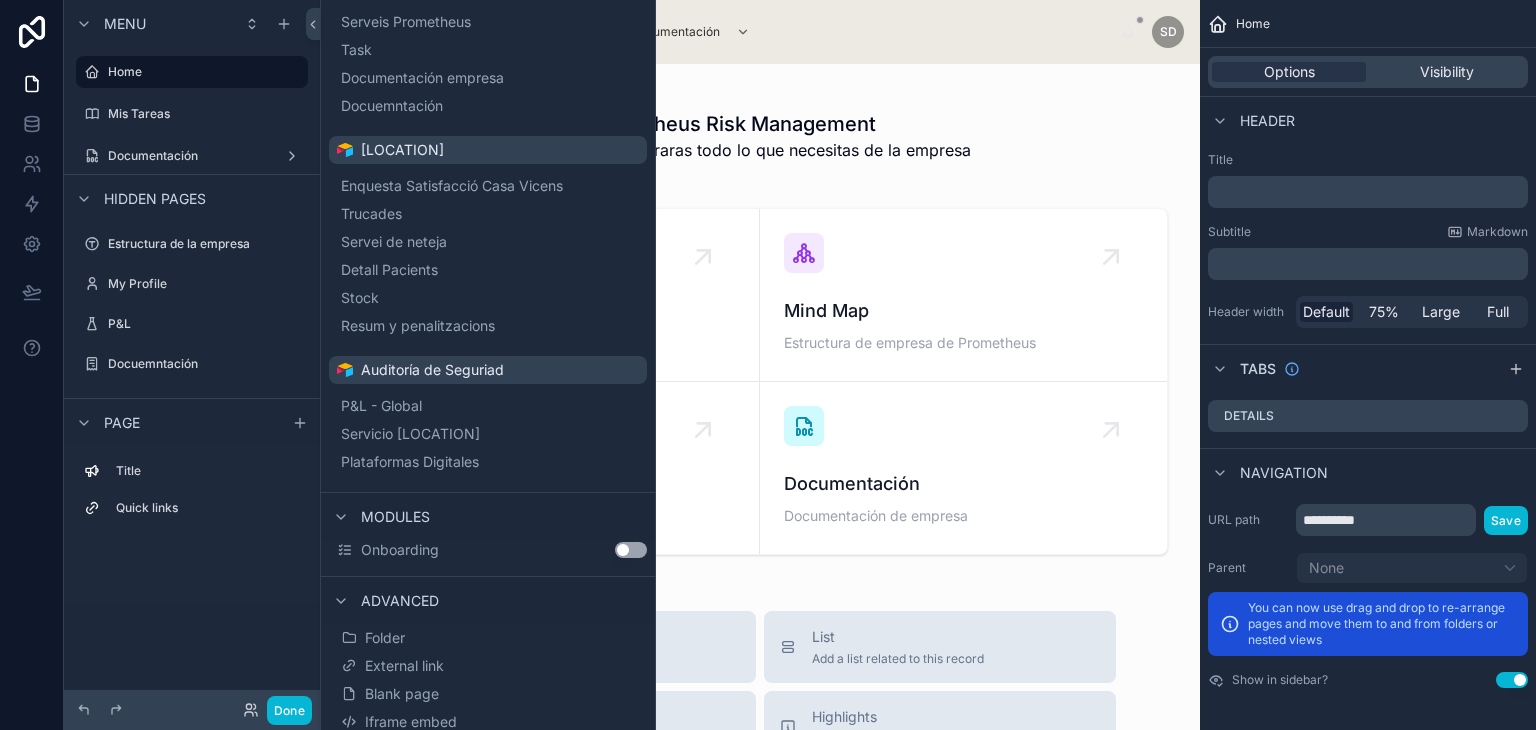 scroll, scrollTop: 200, scrollLeft: 0, axis: vertical 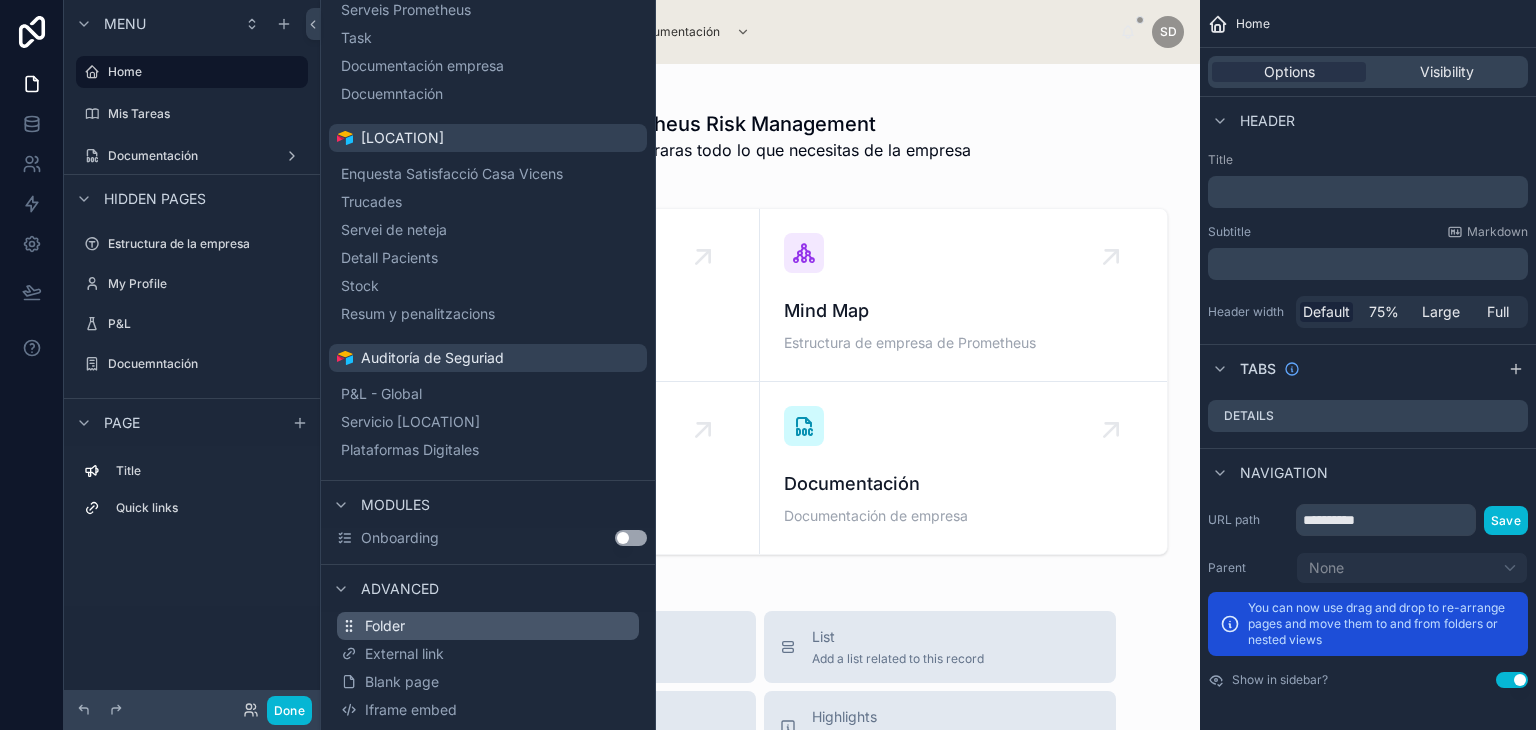 click on "Folder" at bounding box center (488, 626) 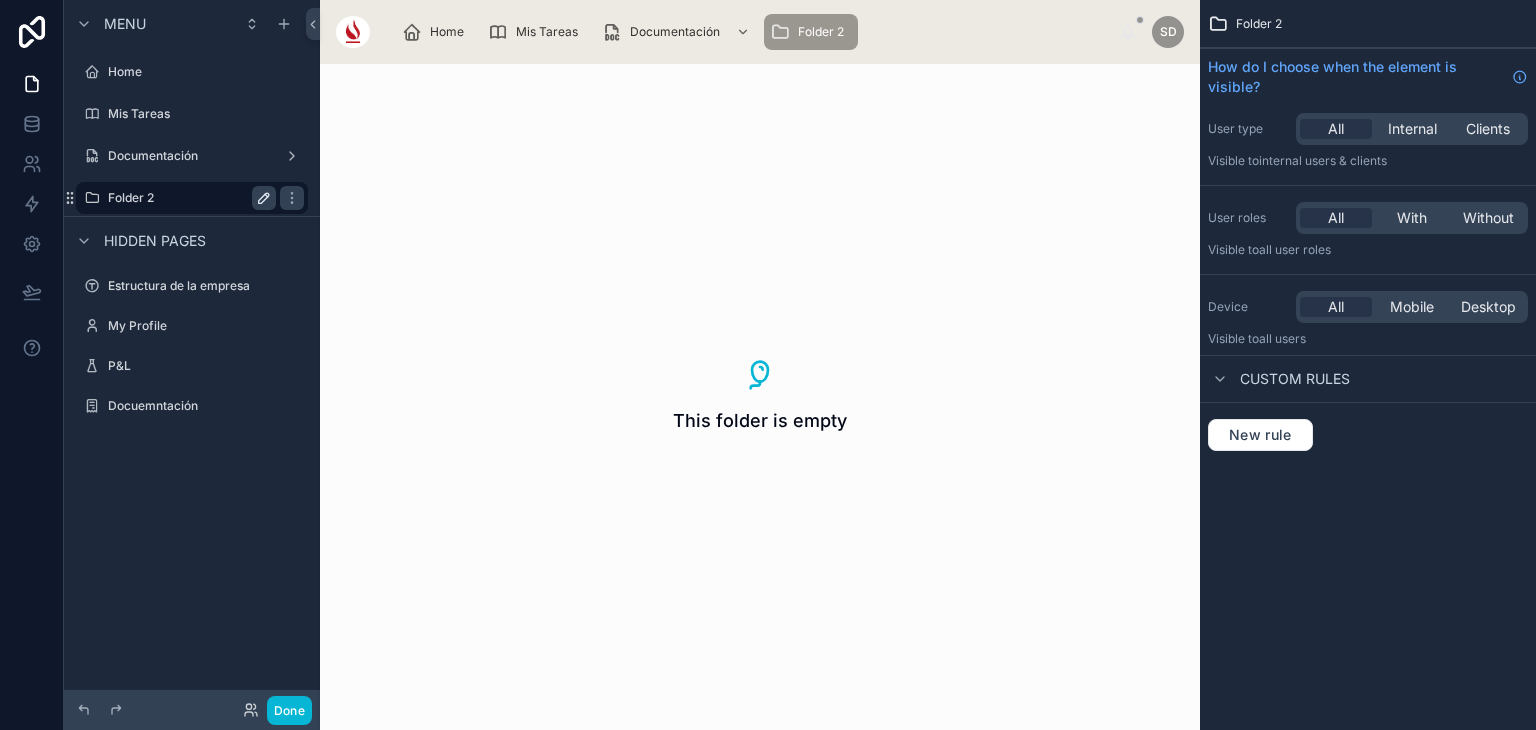 click 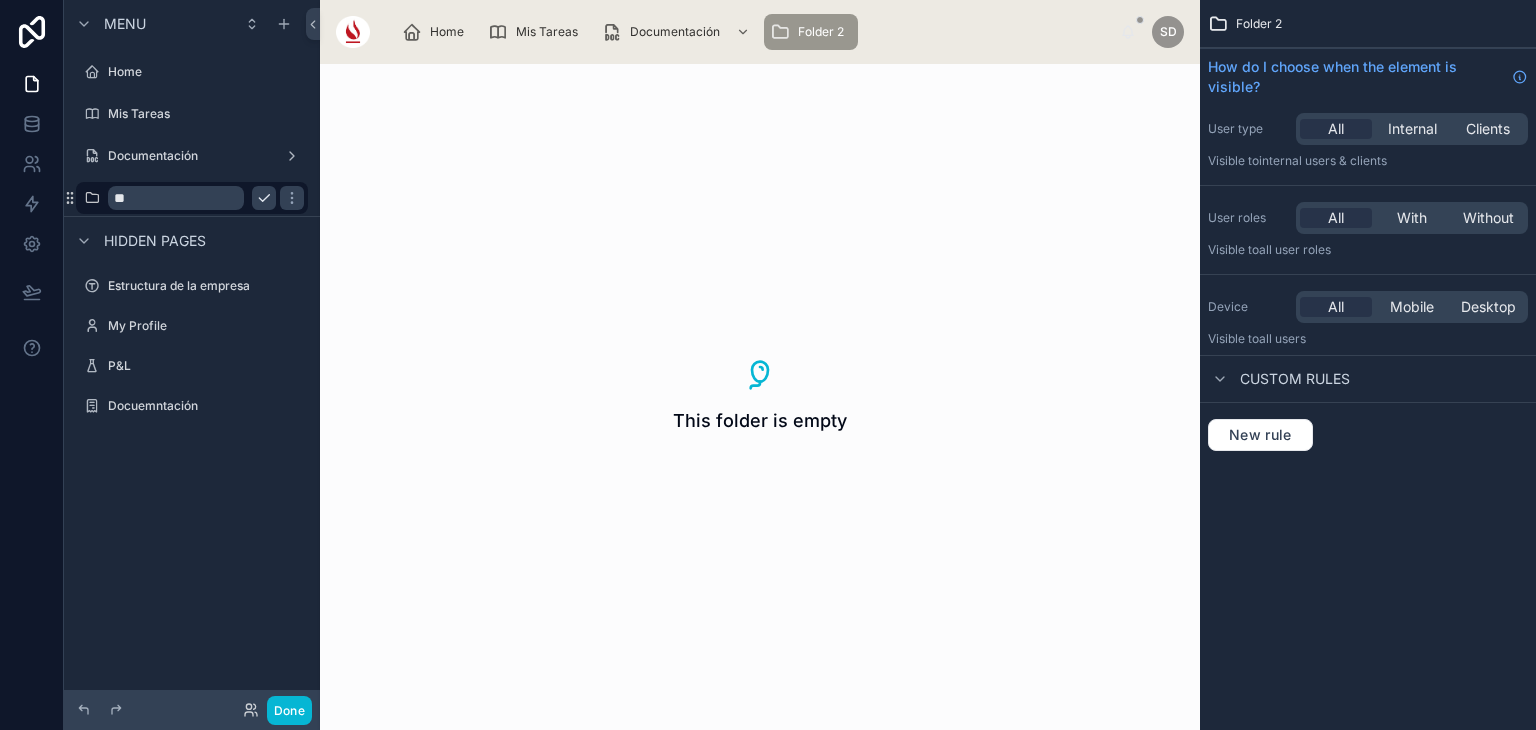 type on "*" 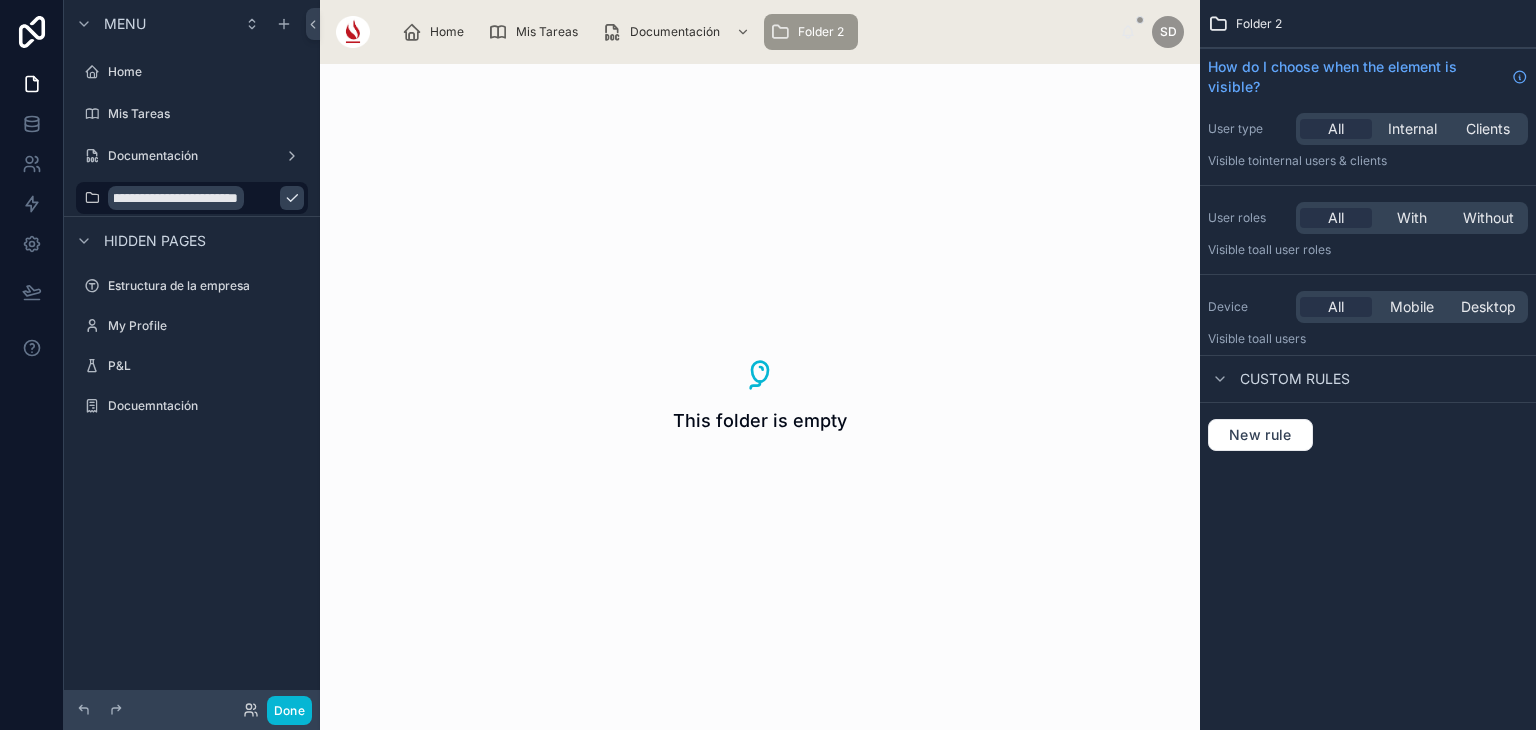 scroll, scrollTop: 0, scrollLeft: 10, axis: horizontal 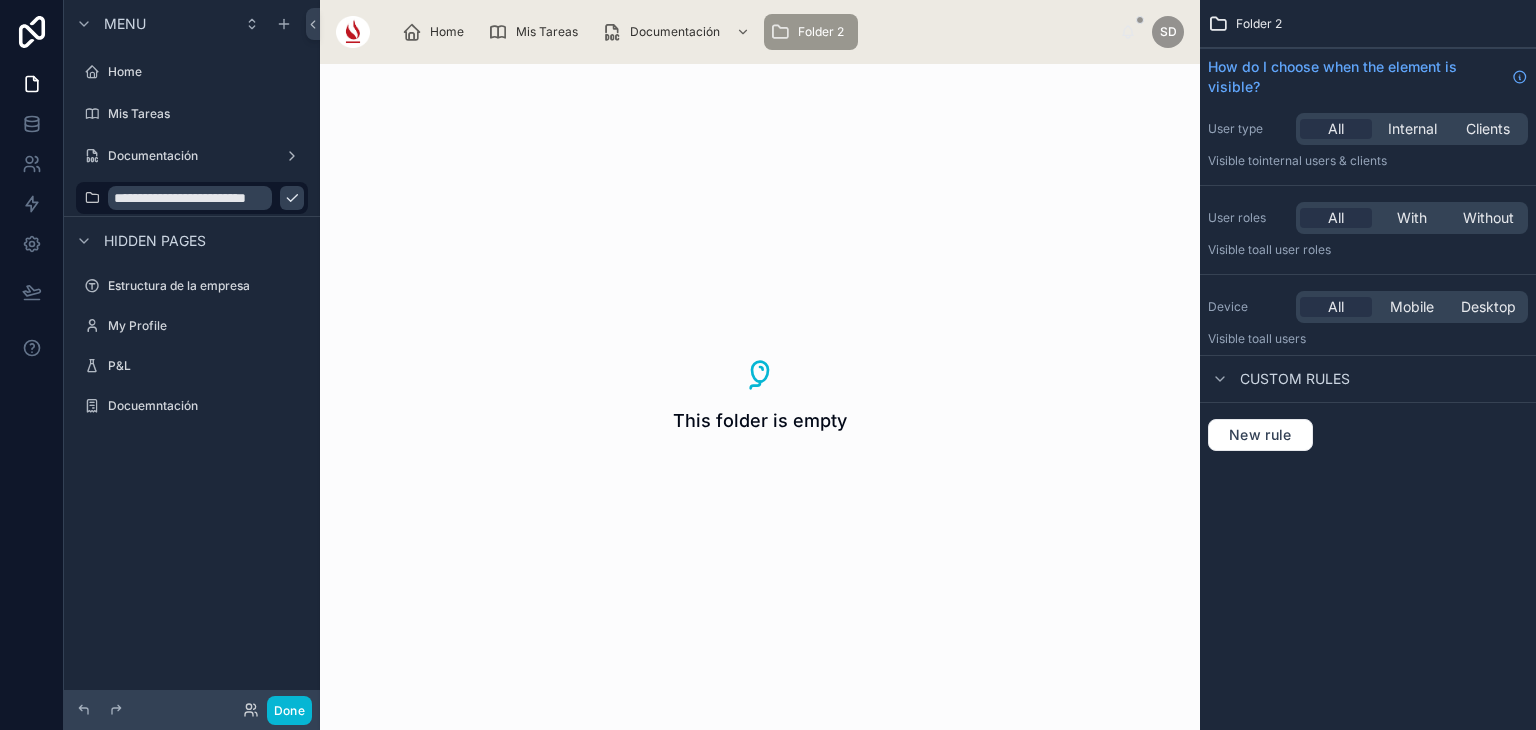 type on "**********" 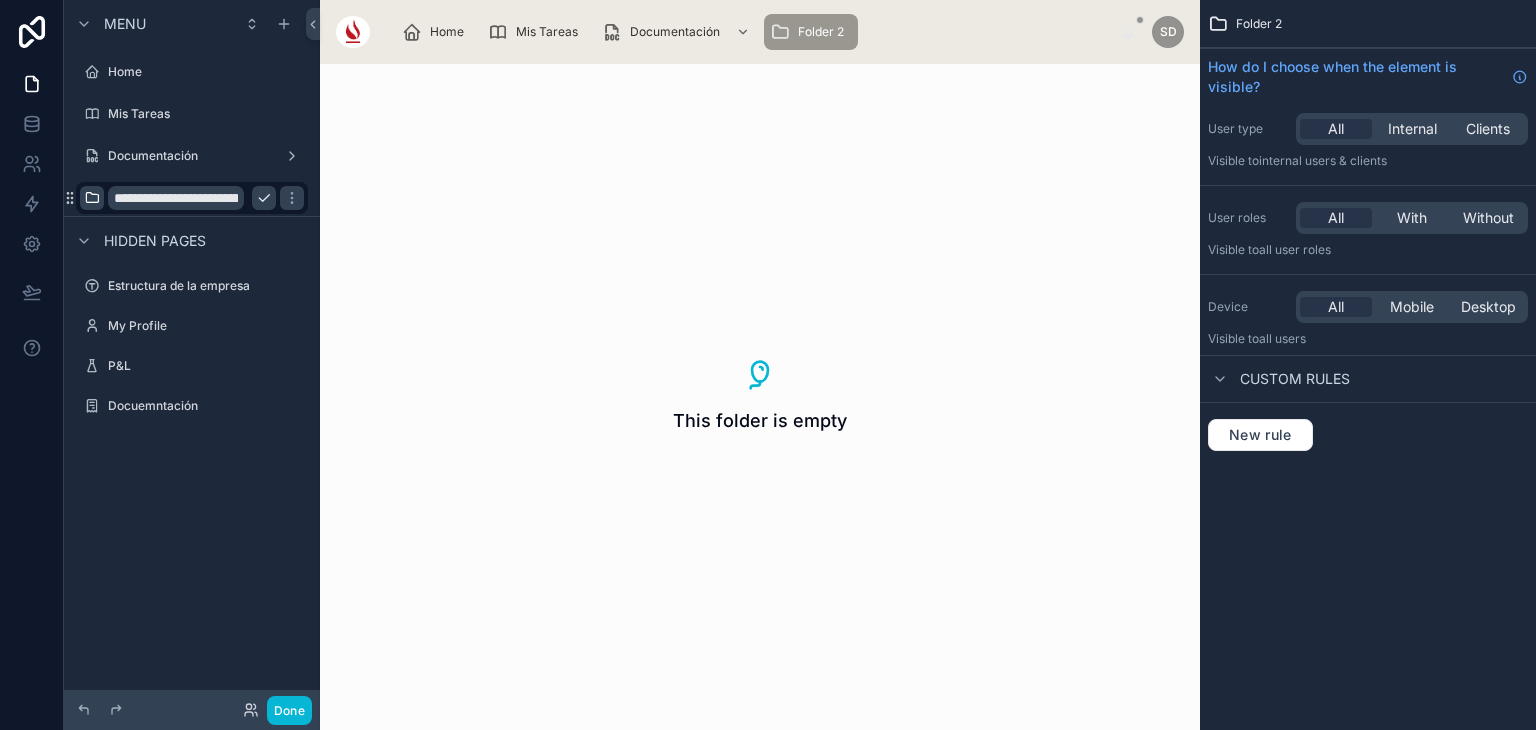 click at bounding box center (92, 198) 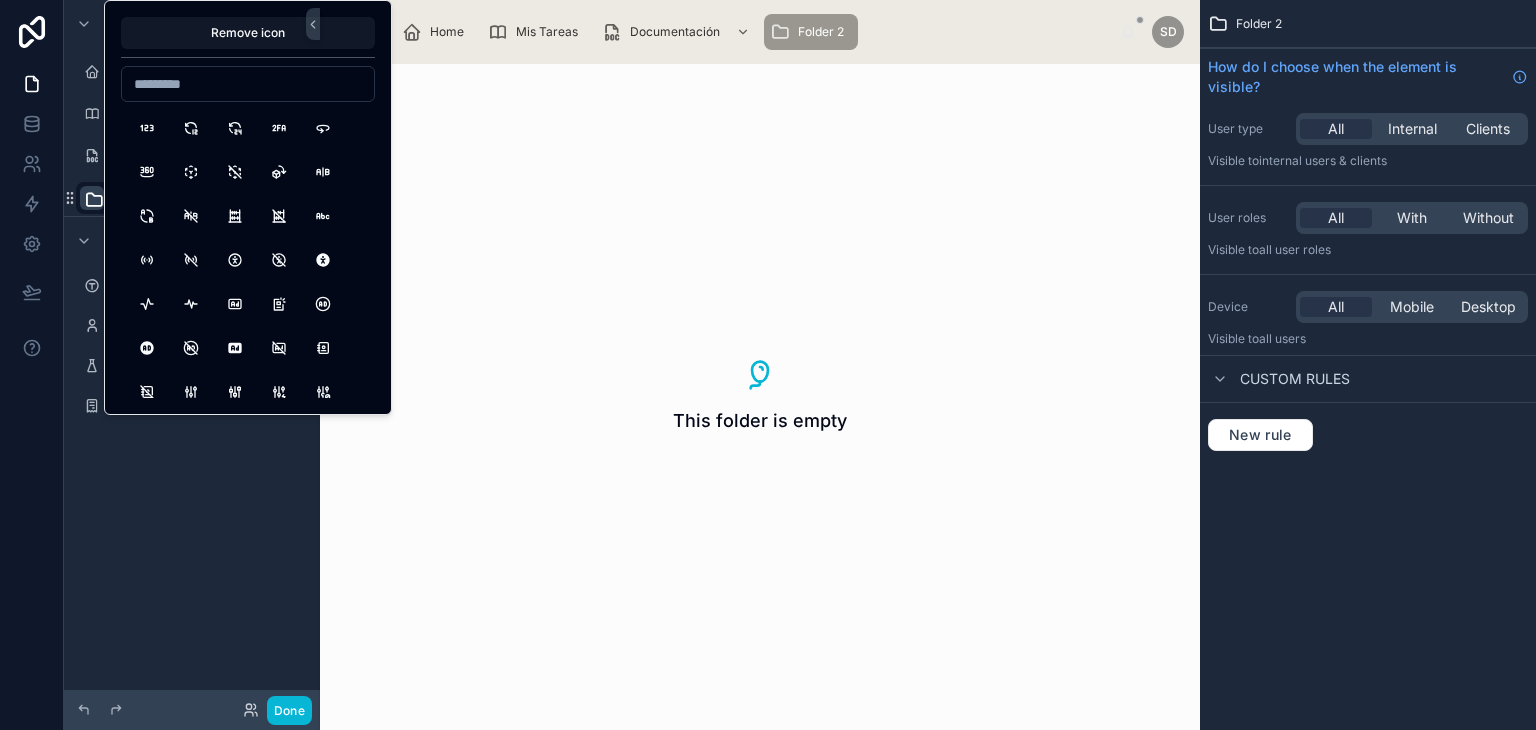 click at bounding box center (248, 84) 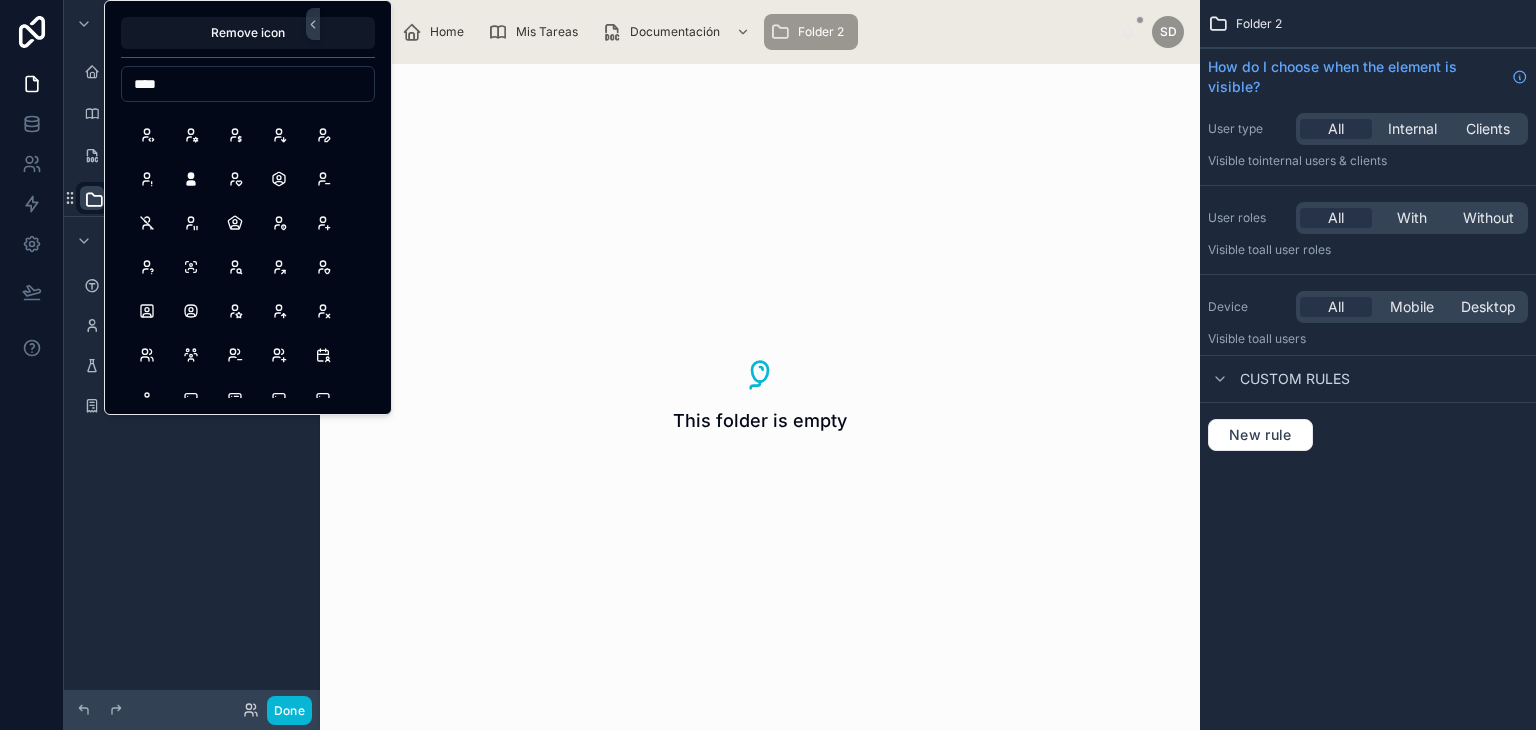 scroll, scrollTop: 40, scrollLeft: 0, axis: vertical 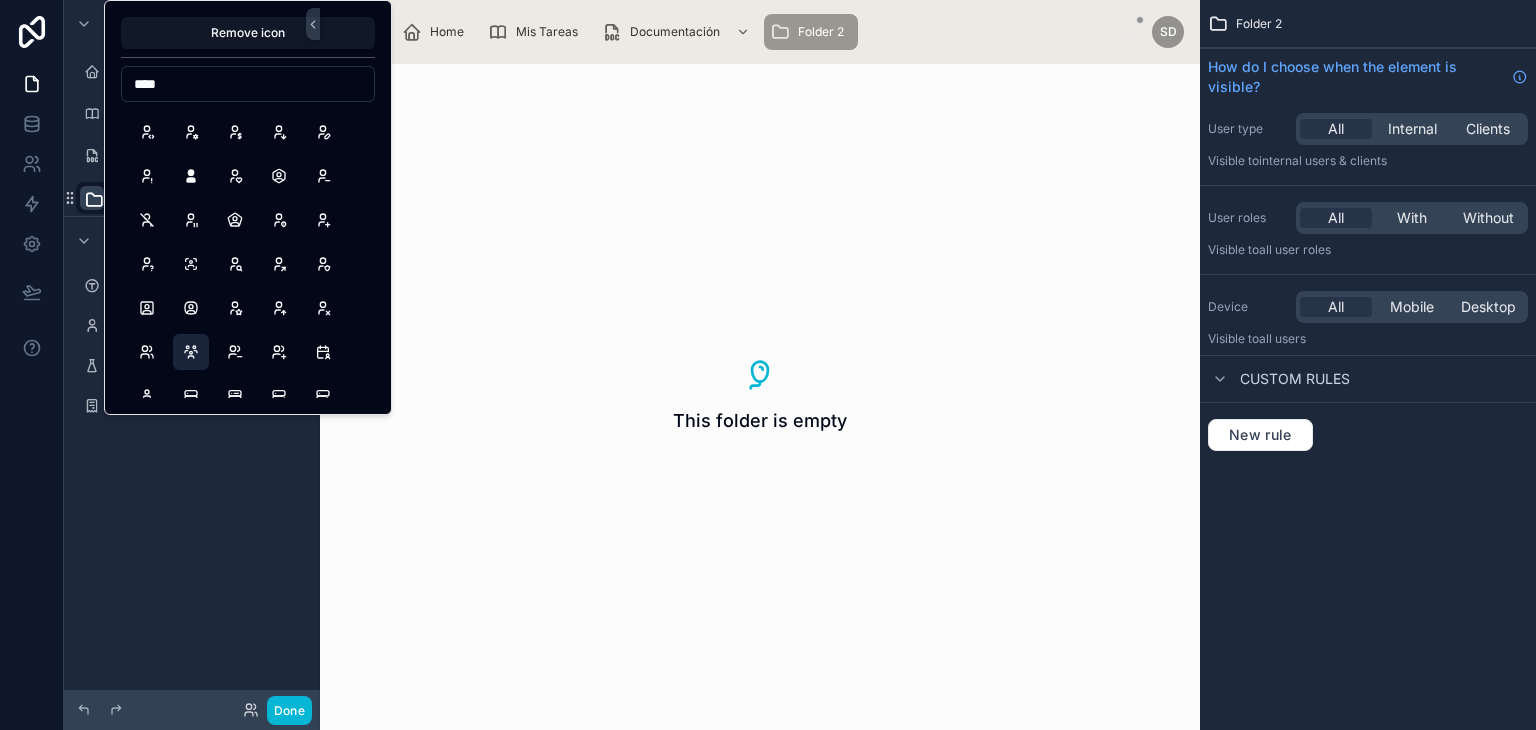type on "****" 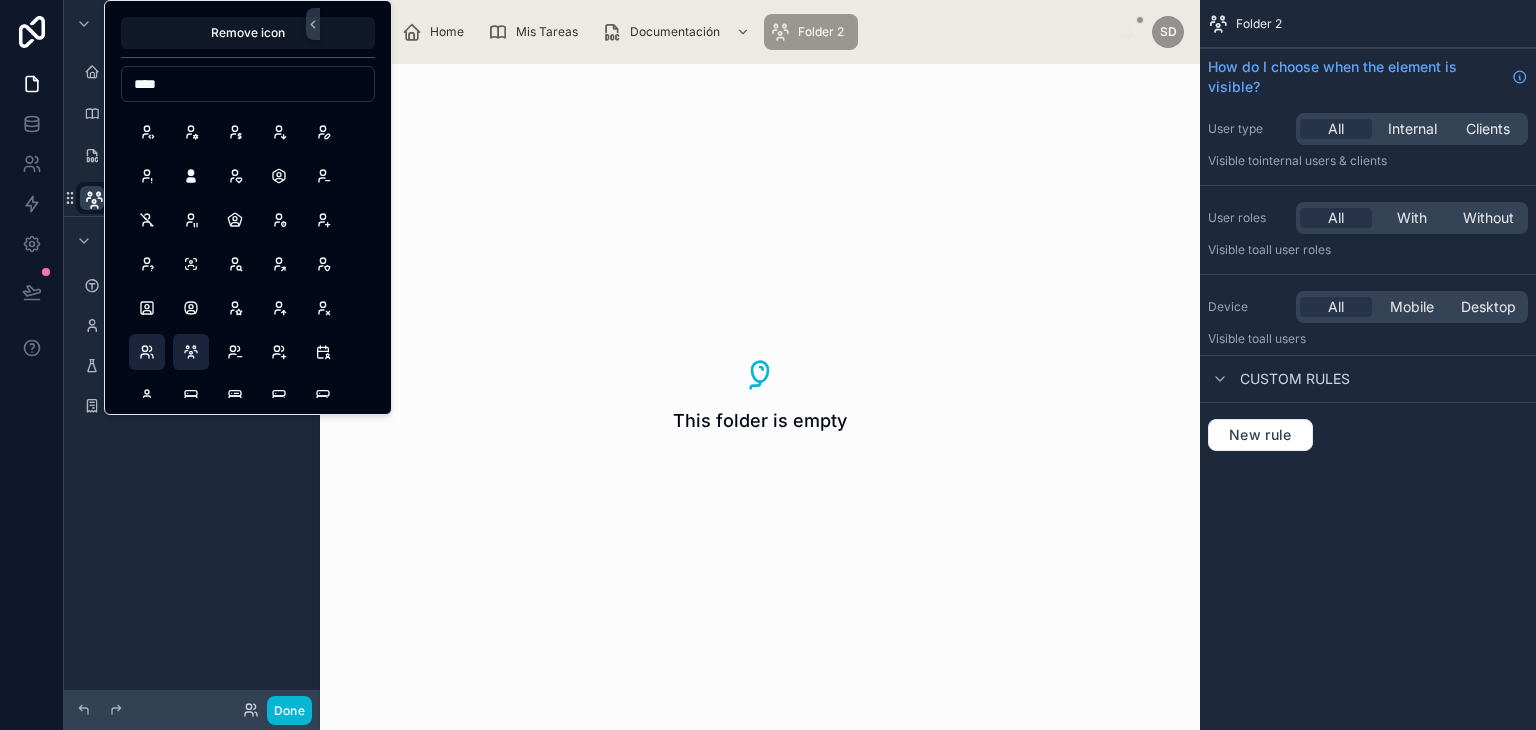 click at bounding box center [147, 352] 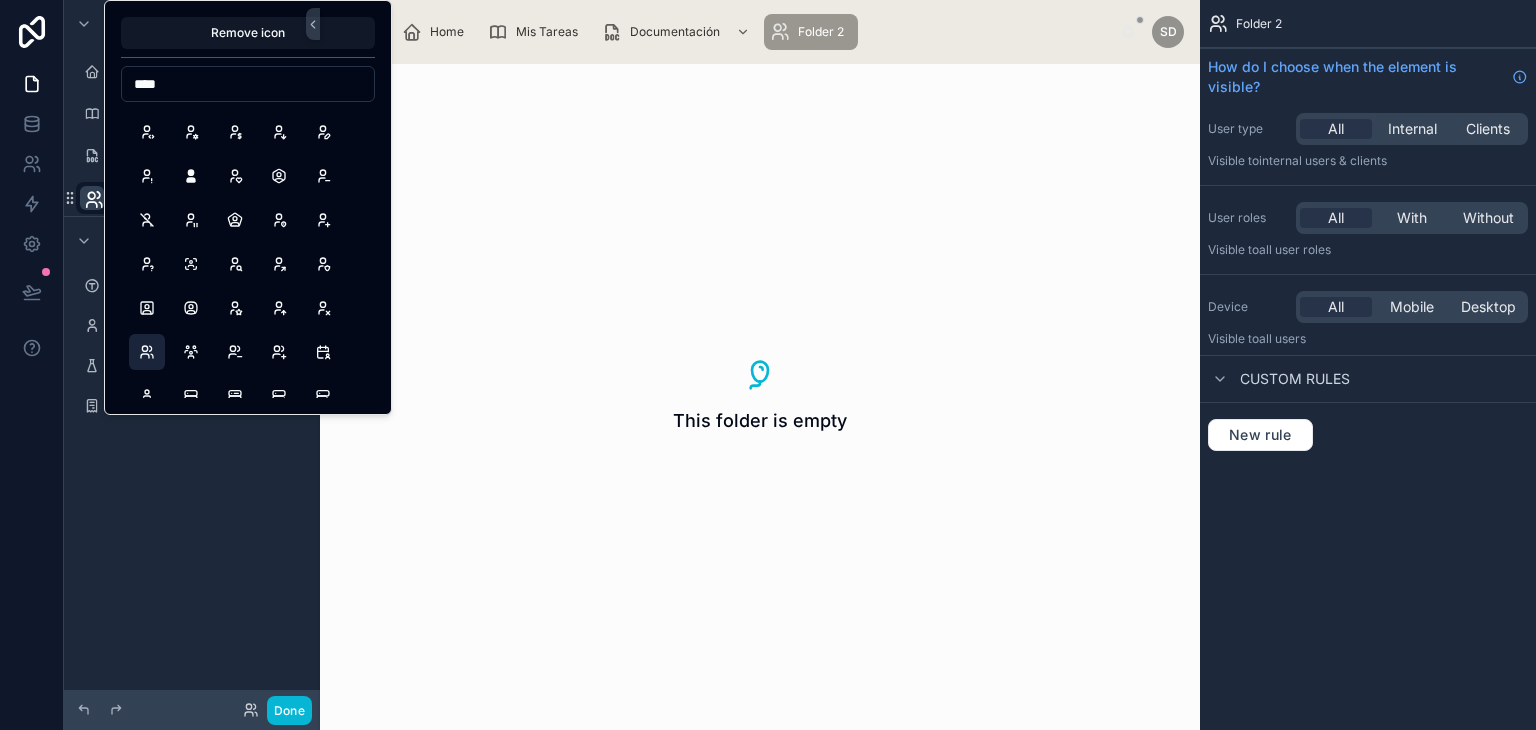 click on "**********" at bounding box center [192, 353] 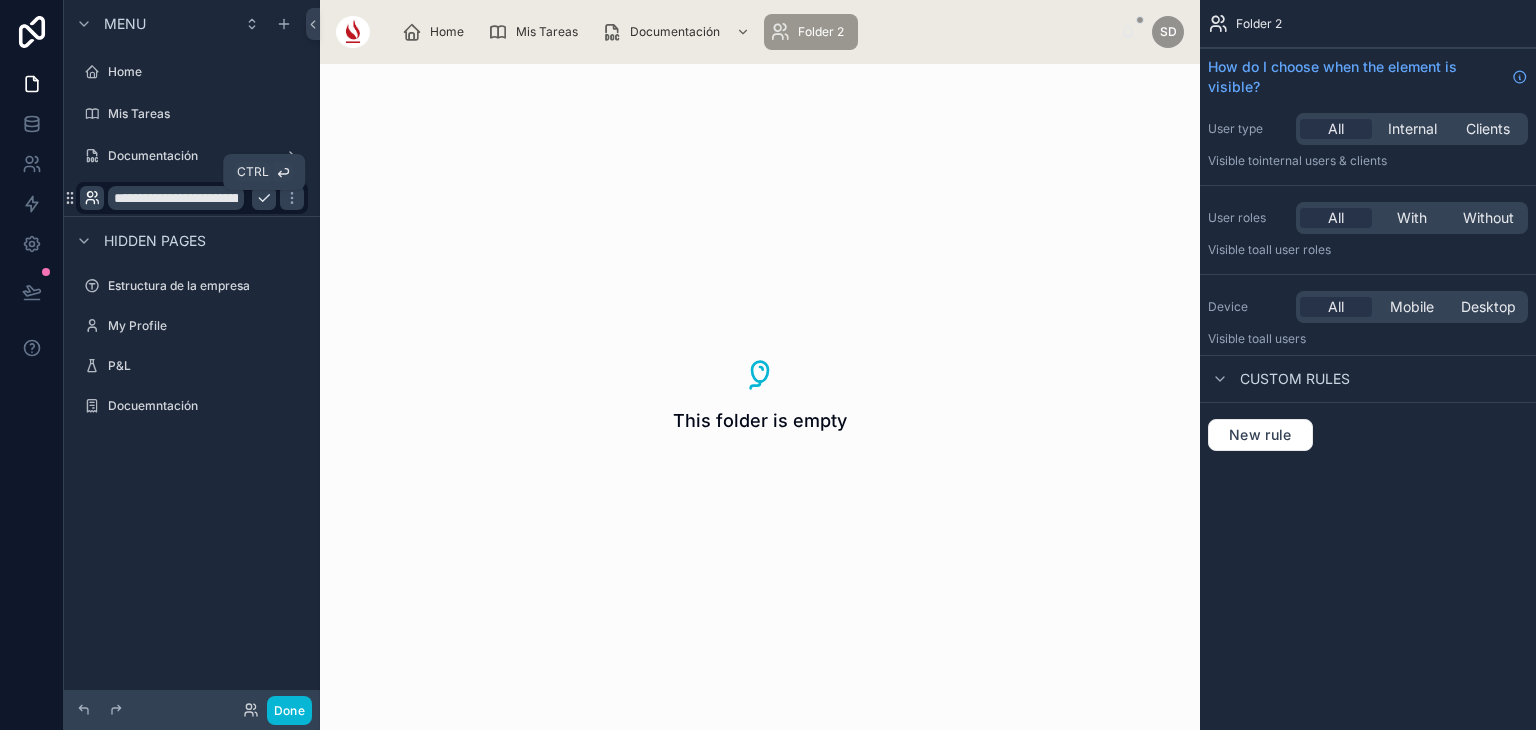 click 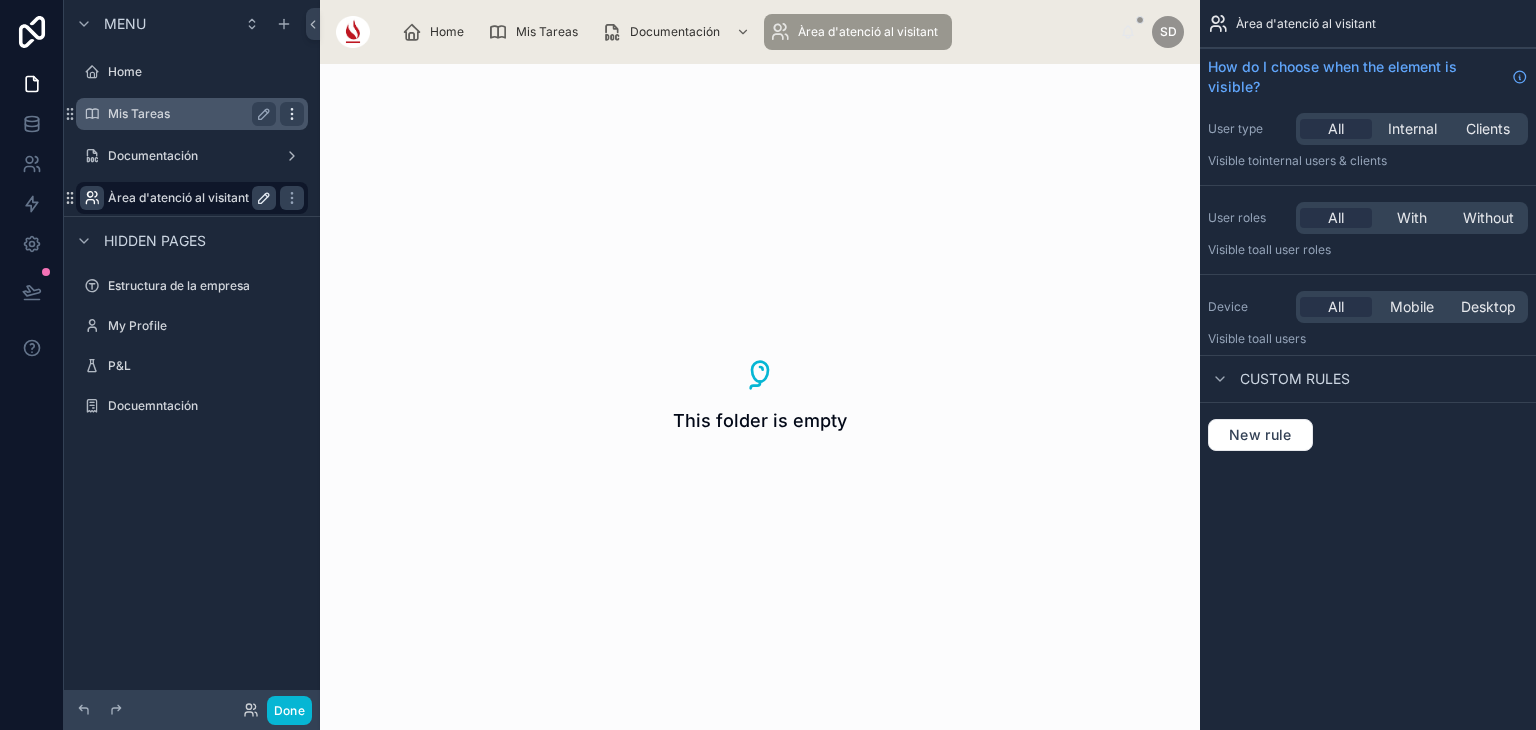 click 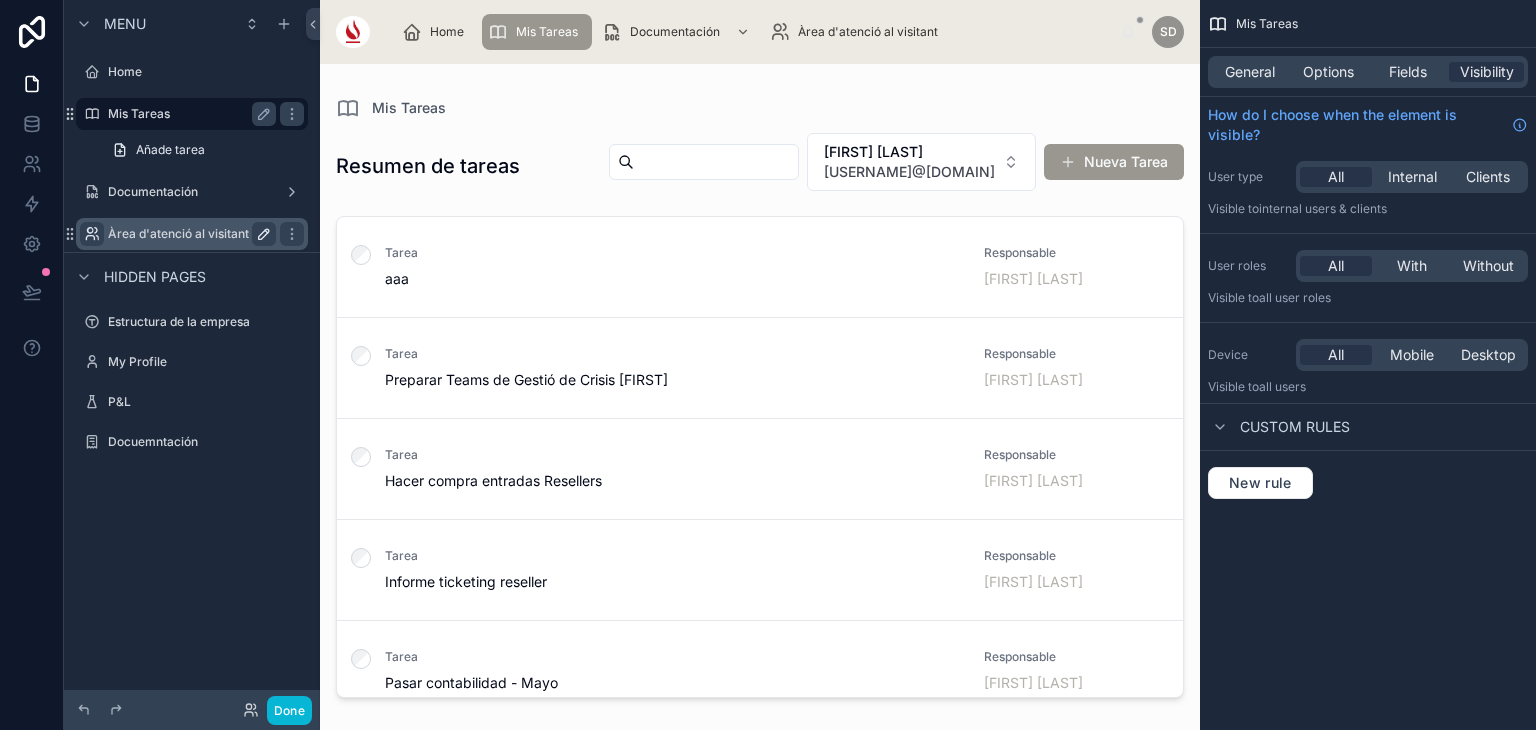 click on "Mis Tareas" at bounding box center [188, 114] 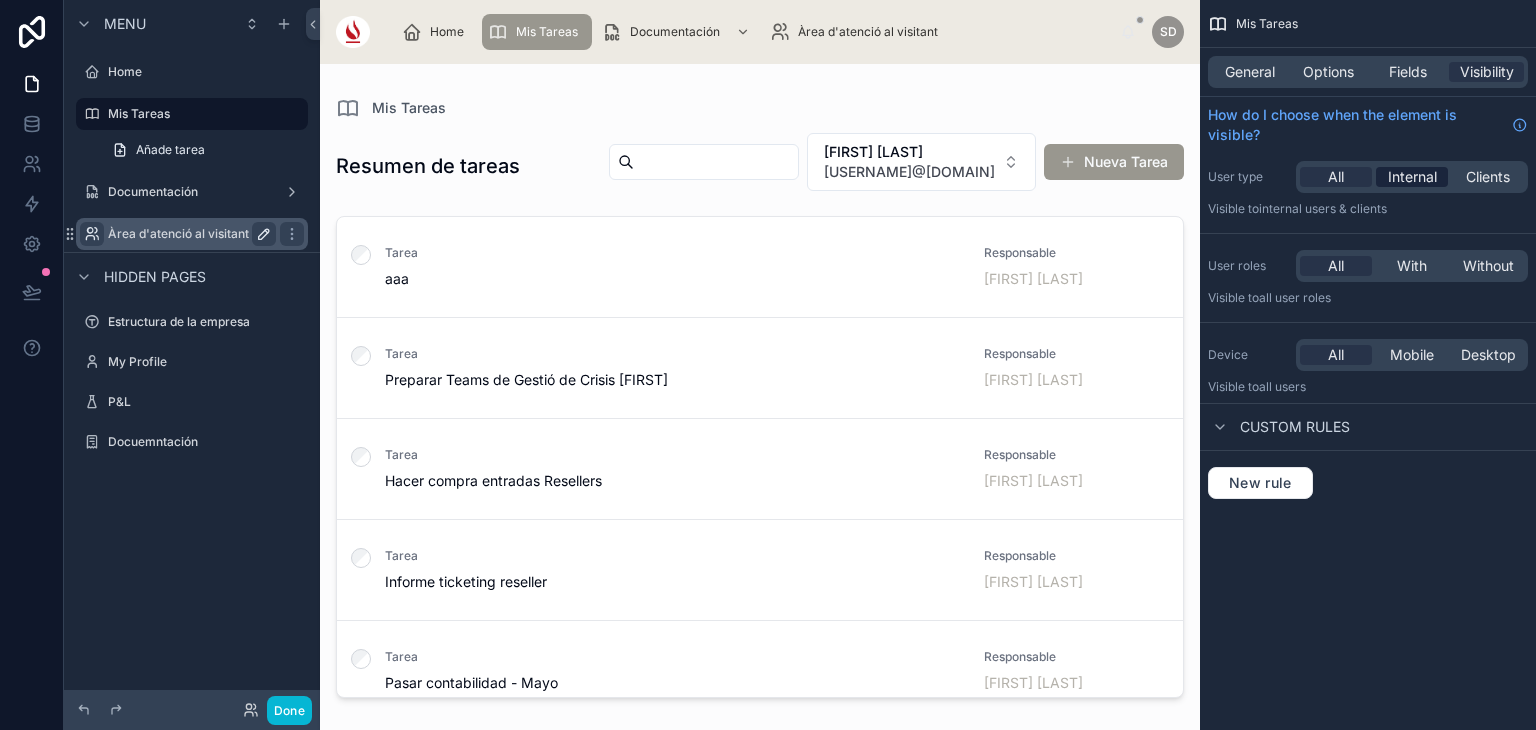 click on "Internal" at bounding box center [1412, 177] 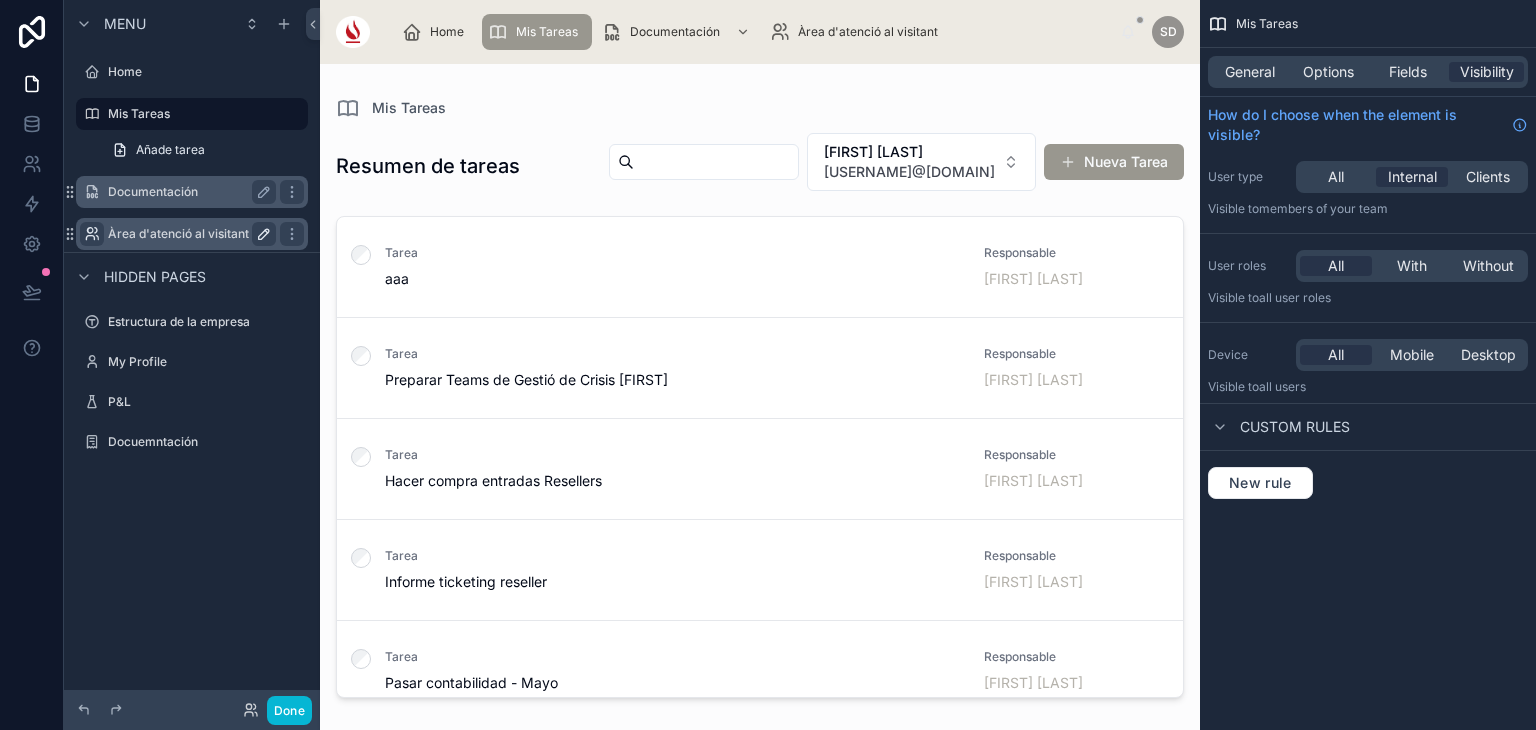 click on "Documentación" at bounding box center (192, 192) 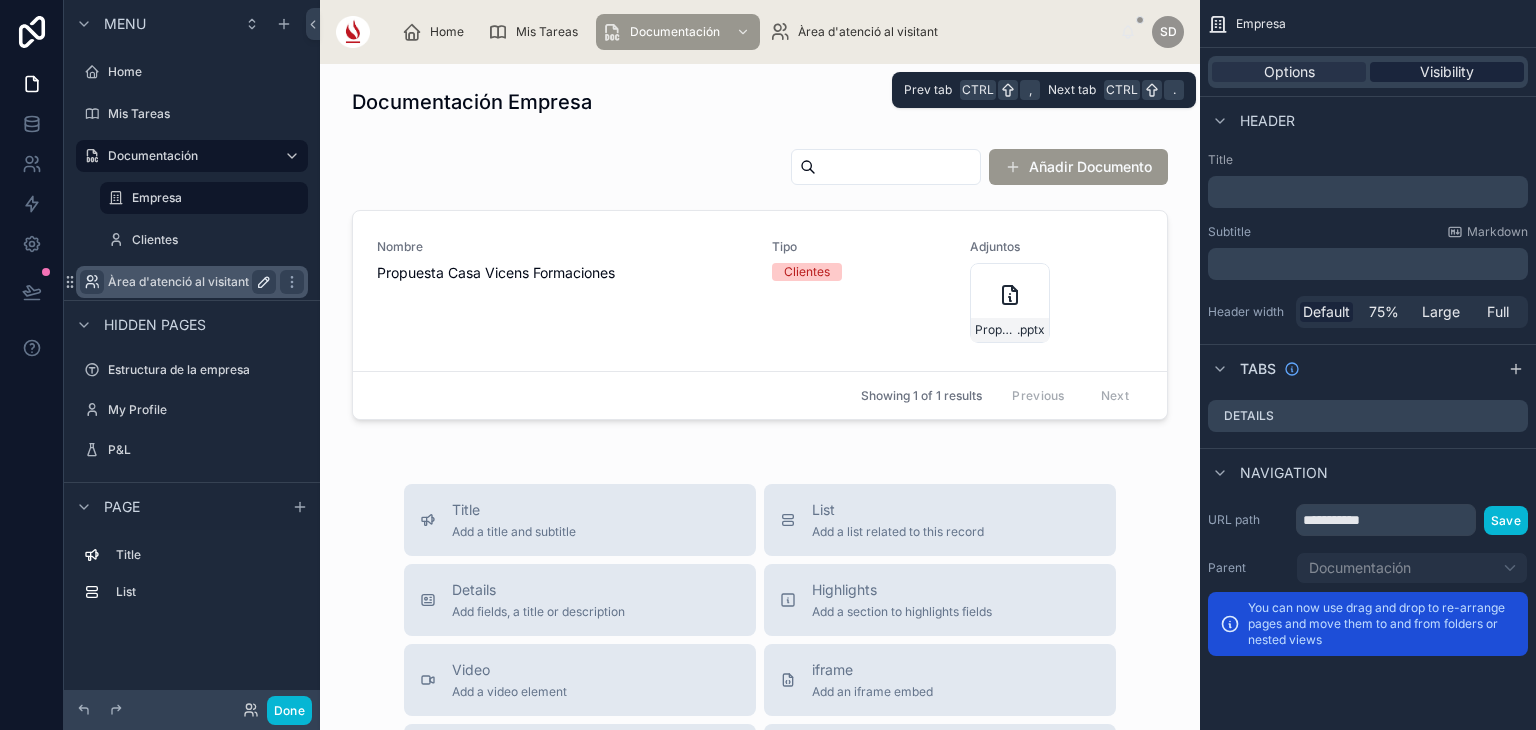 click on "Visibility" at bounding box center [1447, 72] 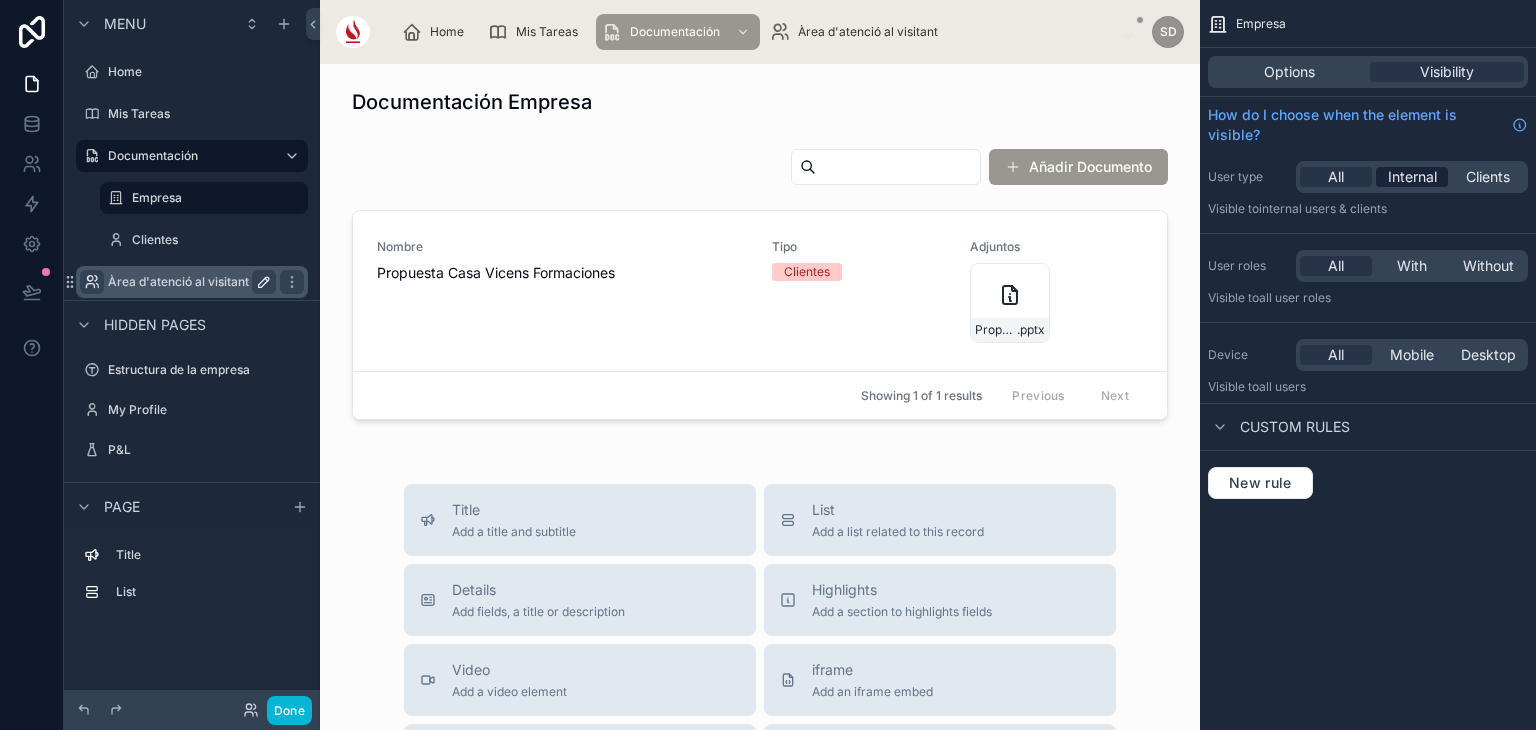 click on "Internal" at bounding box center (1412, 177) 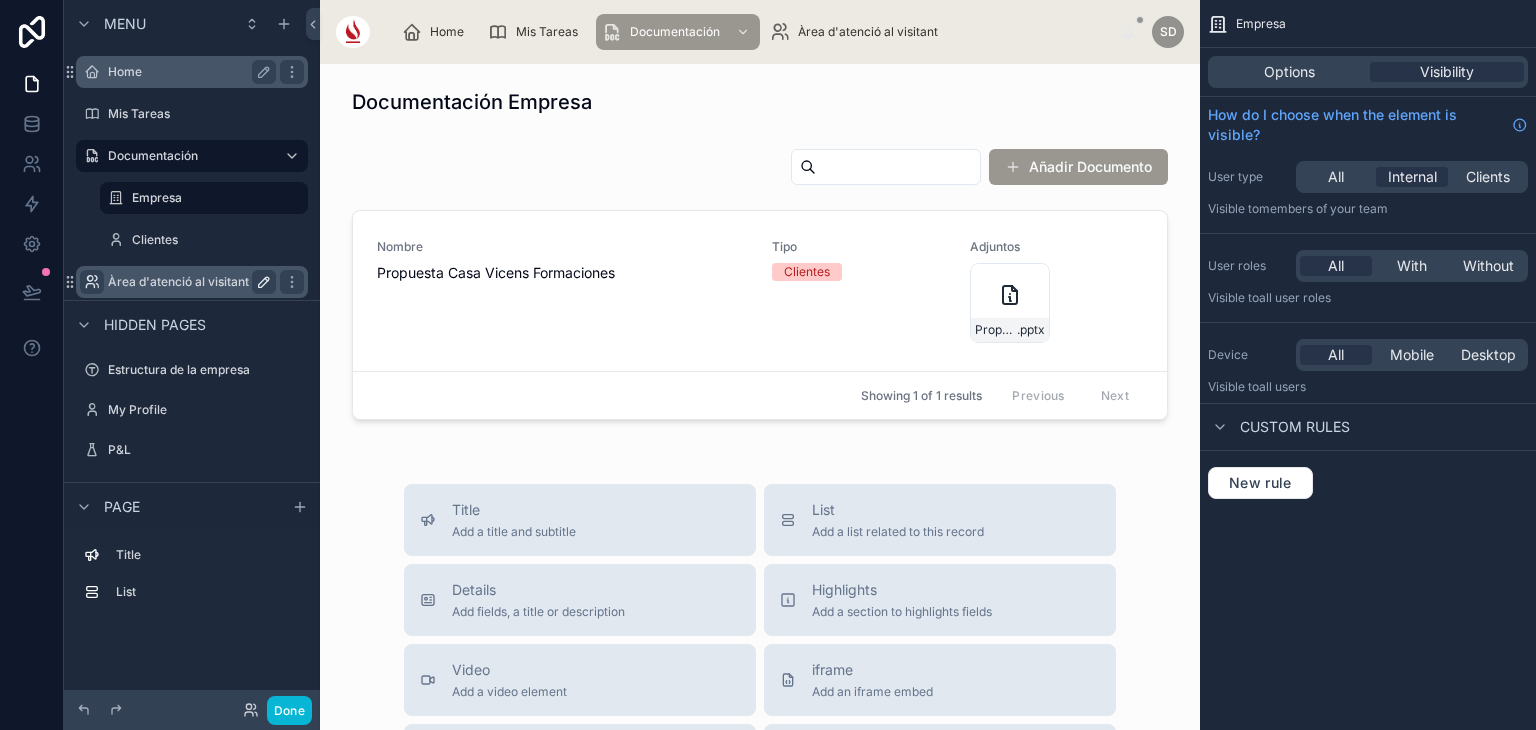 click on "Home" at bounding box center (188, 72) 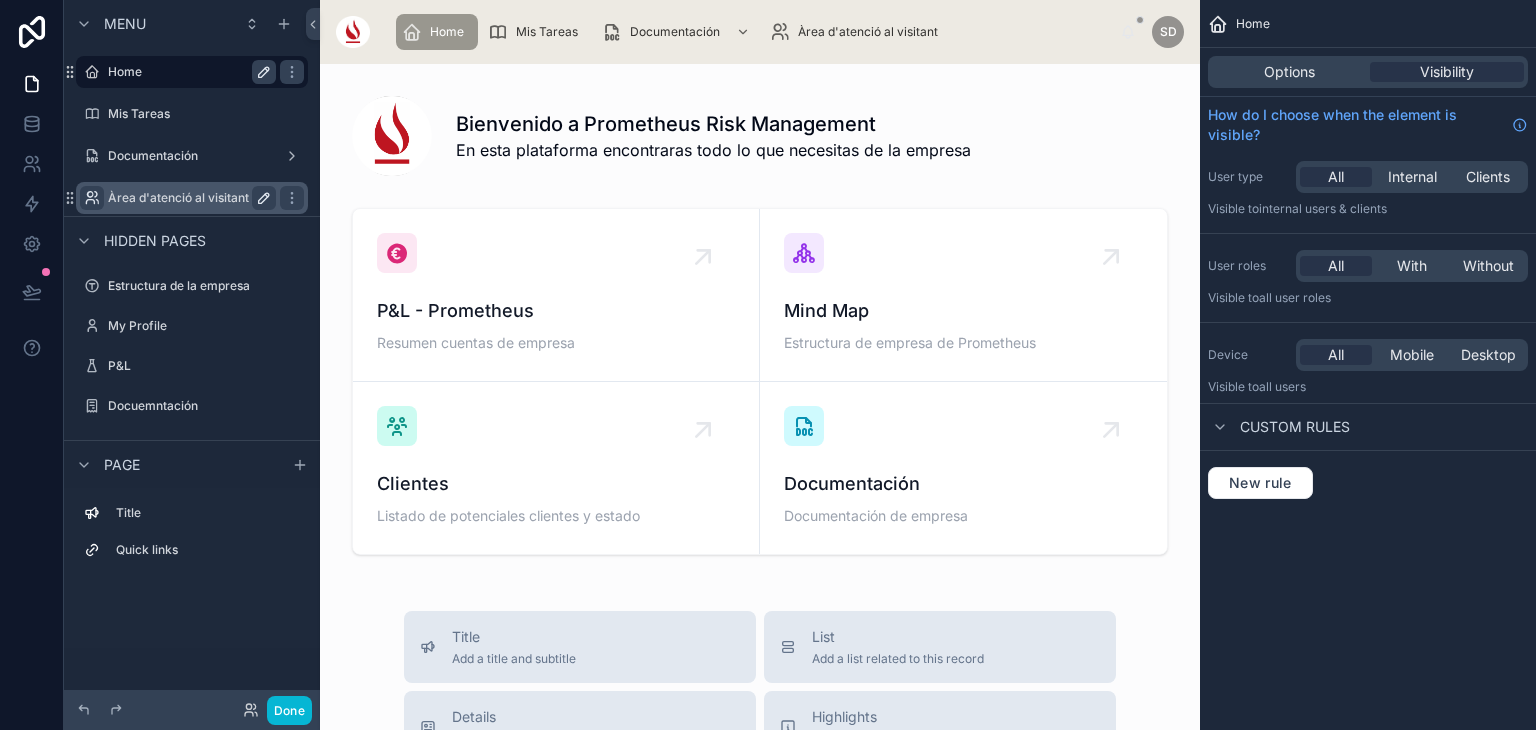 click 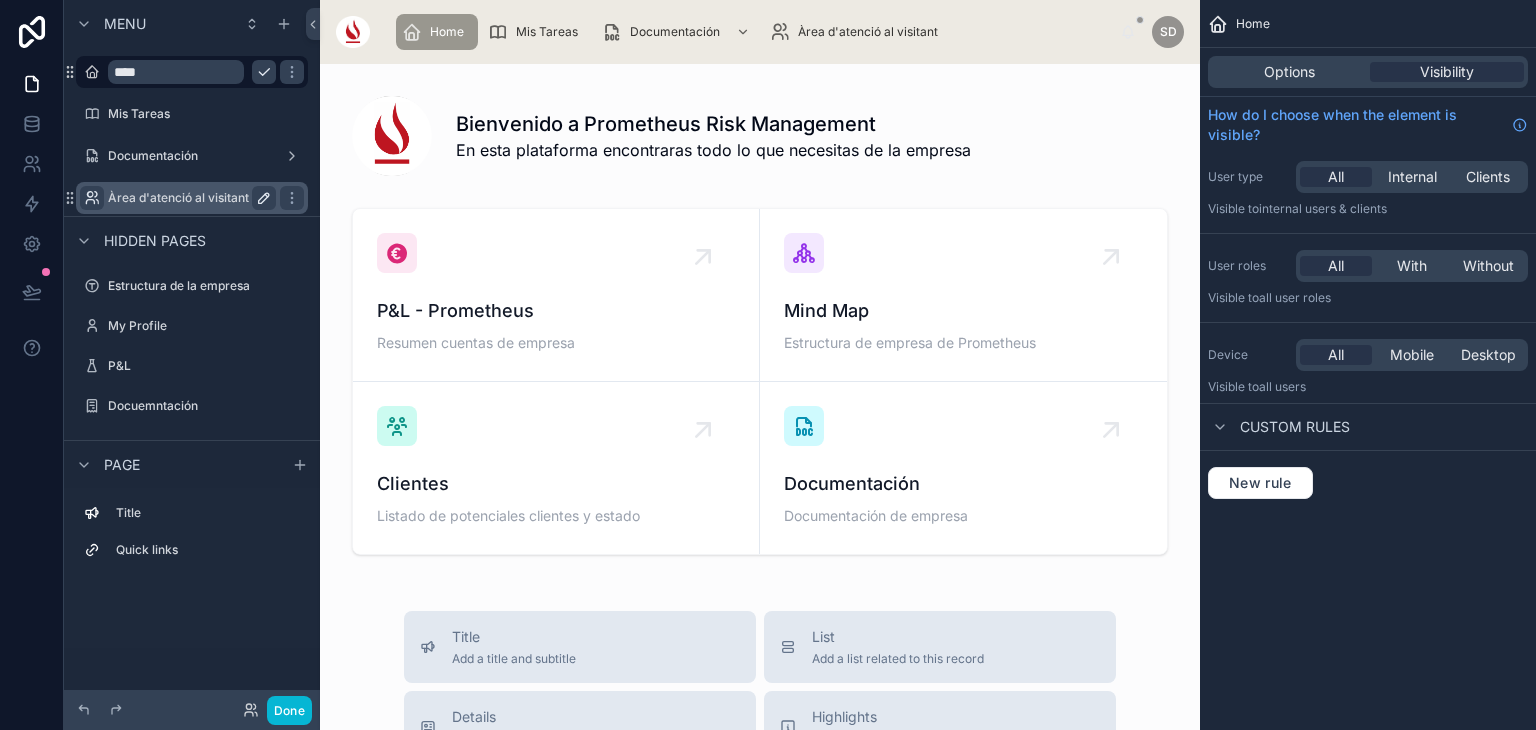 click at bounding box center (264, 72) 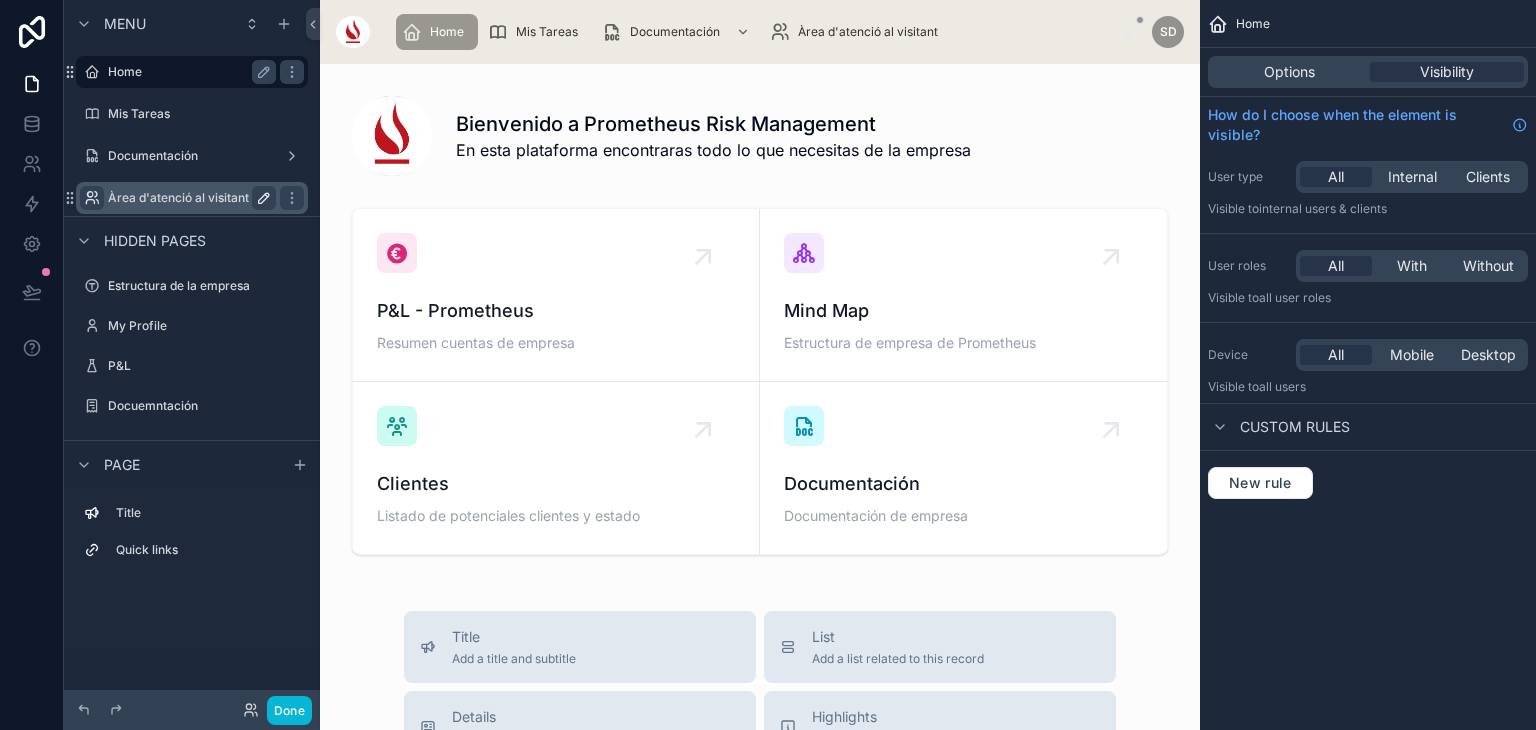 click on "Home" at bounding box center [188, 72] 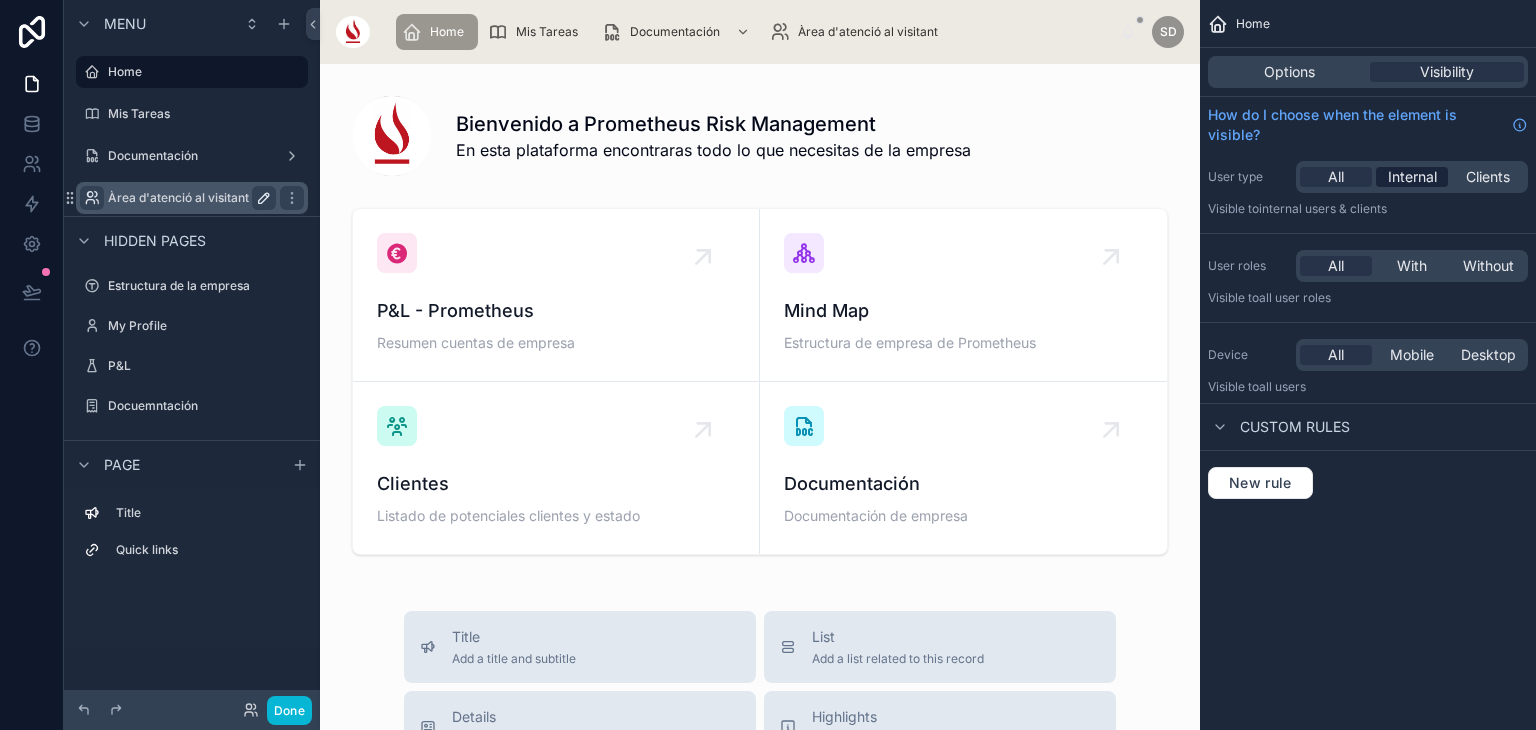 click on "Internal" at bounding box center (1412, 177) 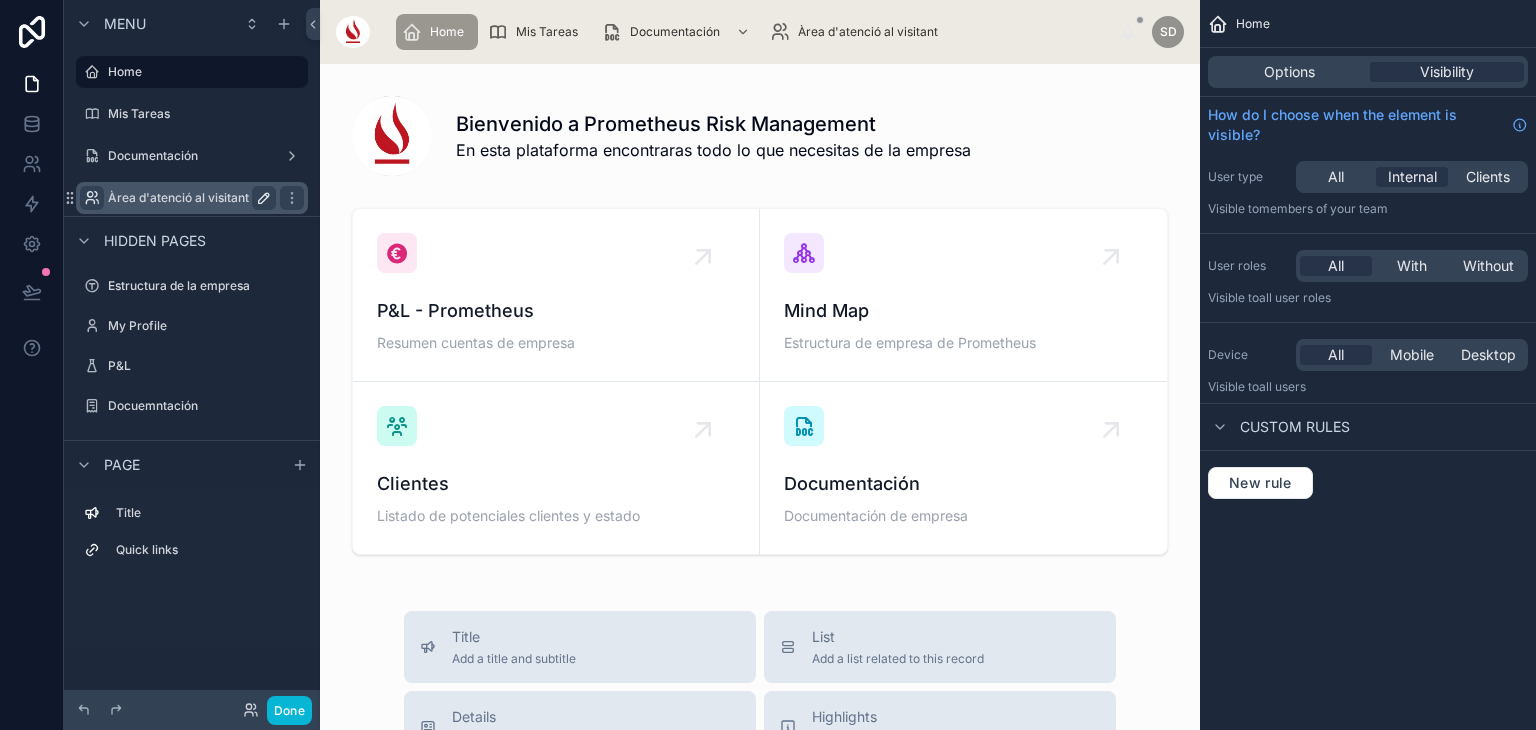 click on "Àrea d'atenció al visitant" at bounding box center (188, 198) 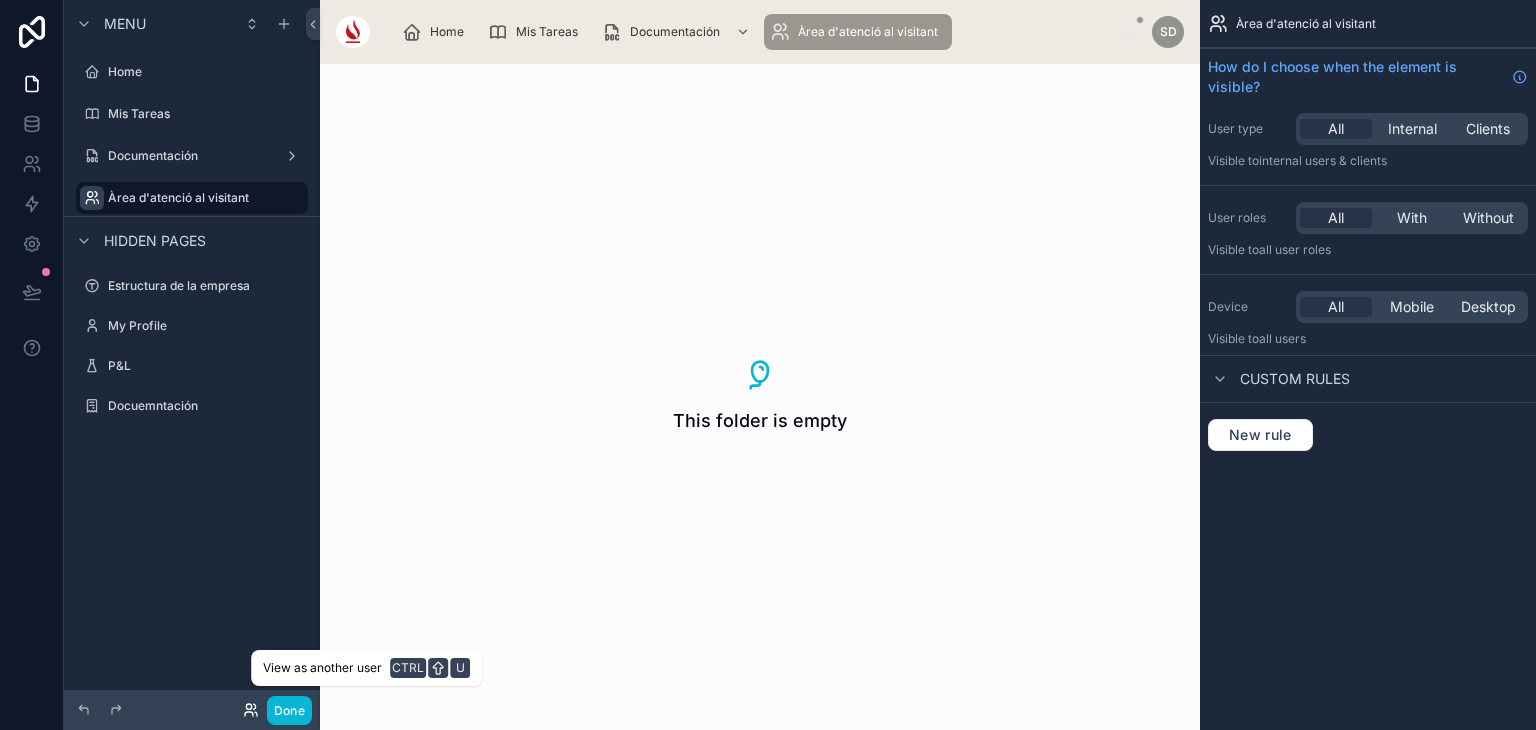 click 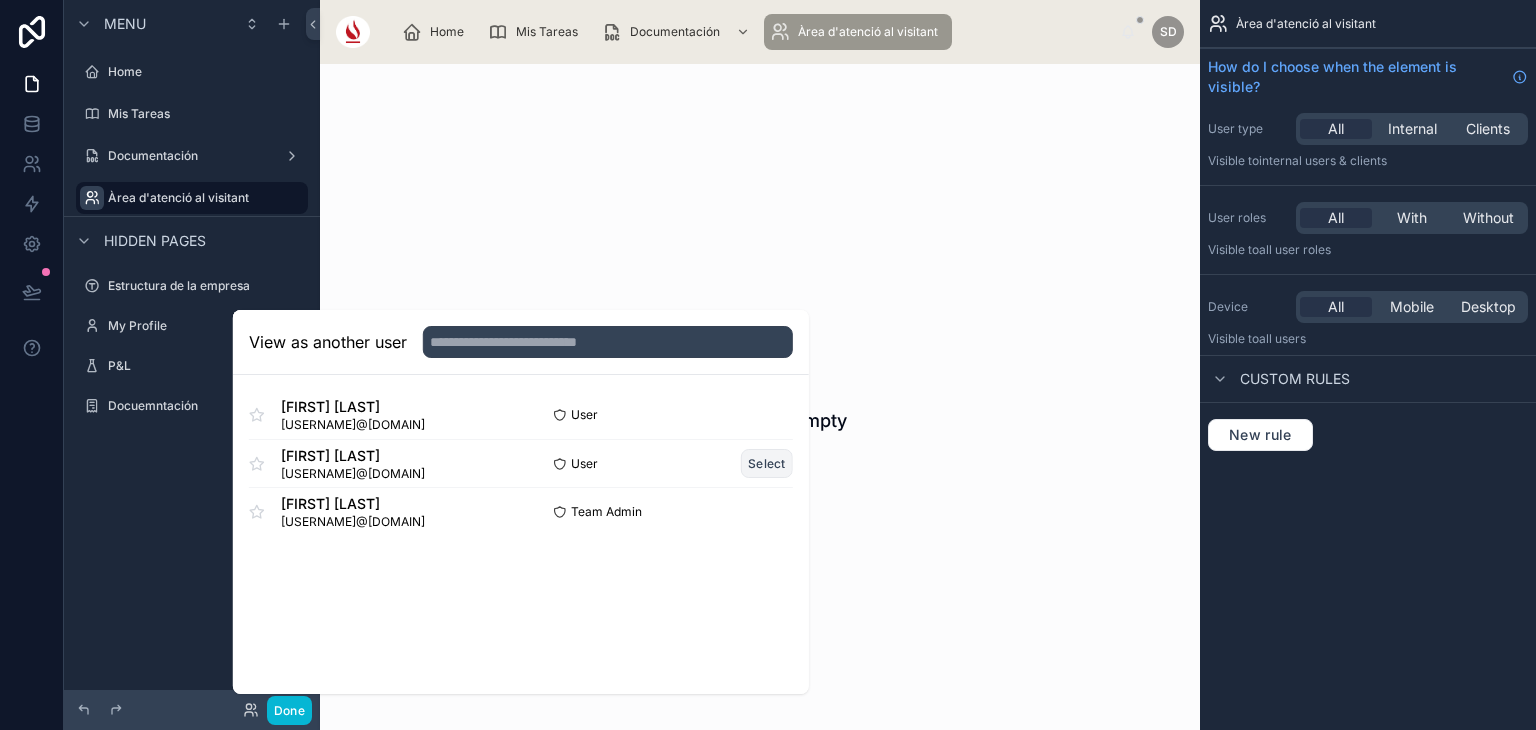 click on "Select" at bounding box center [767, 463] 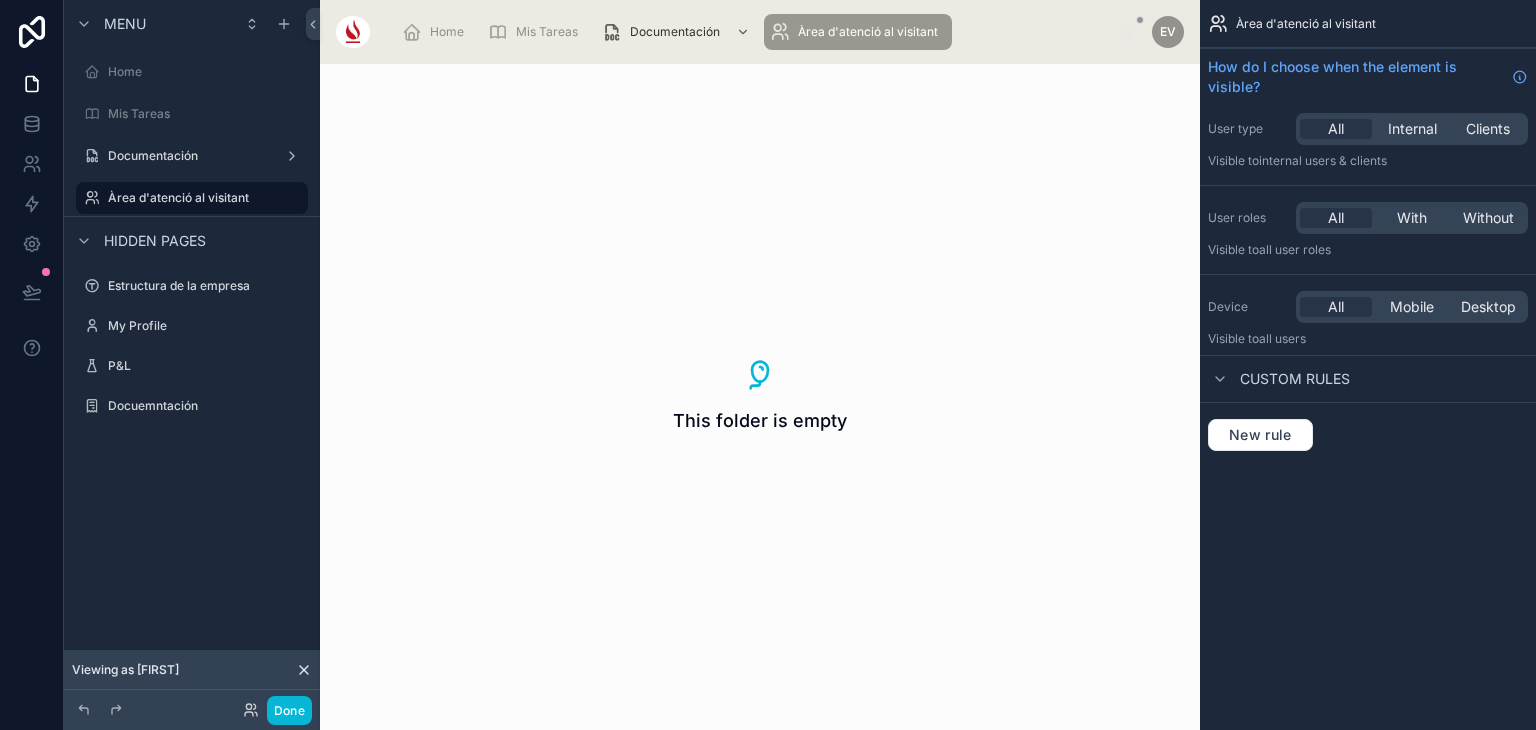 scroll, scrollTop: 0, scrollLeft: 0, axis: both 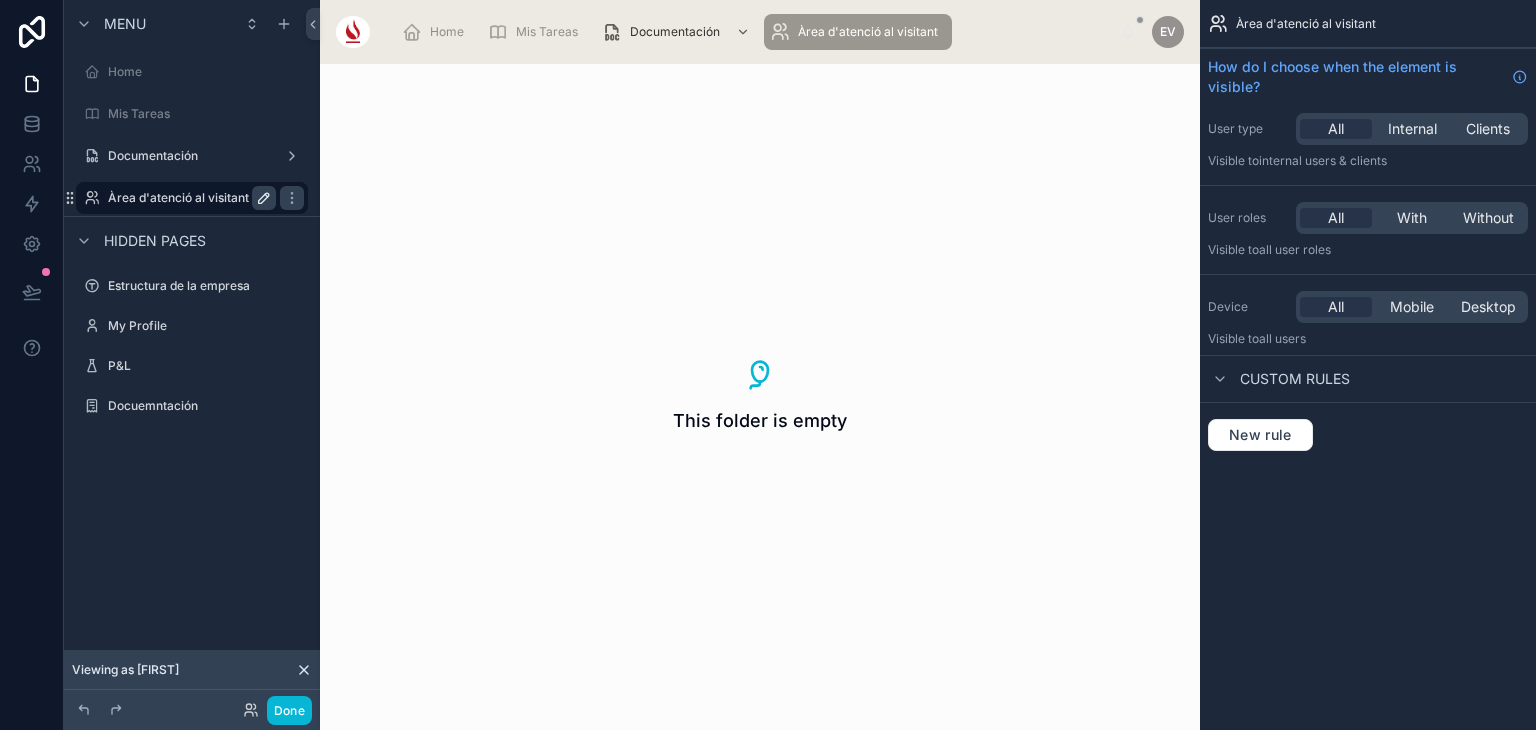 click 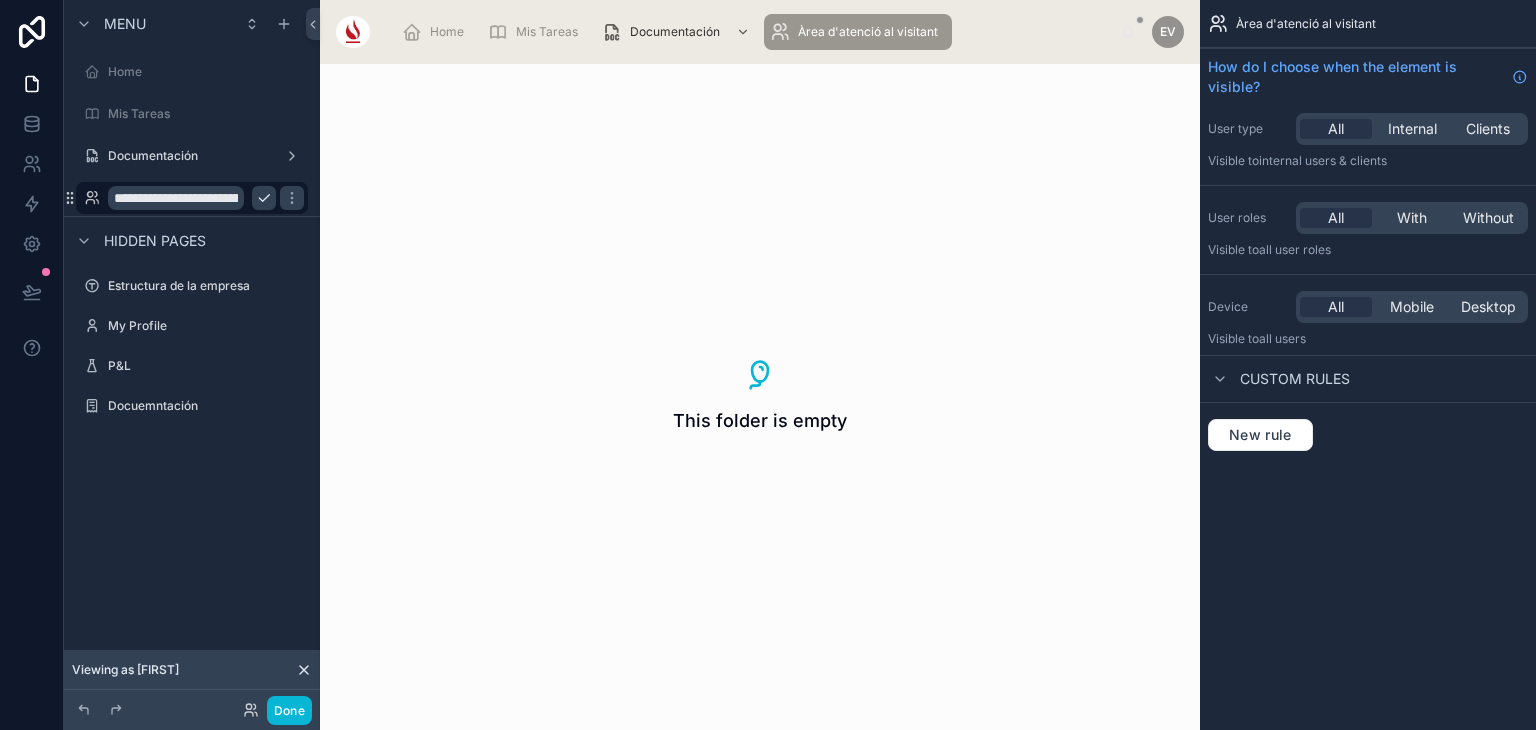 click 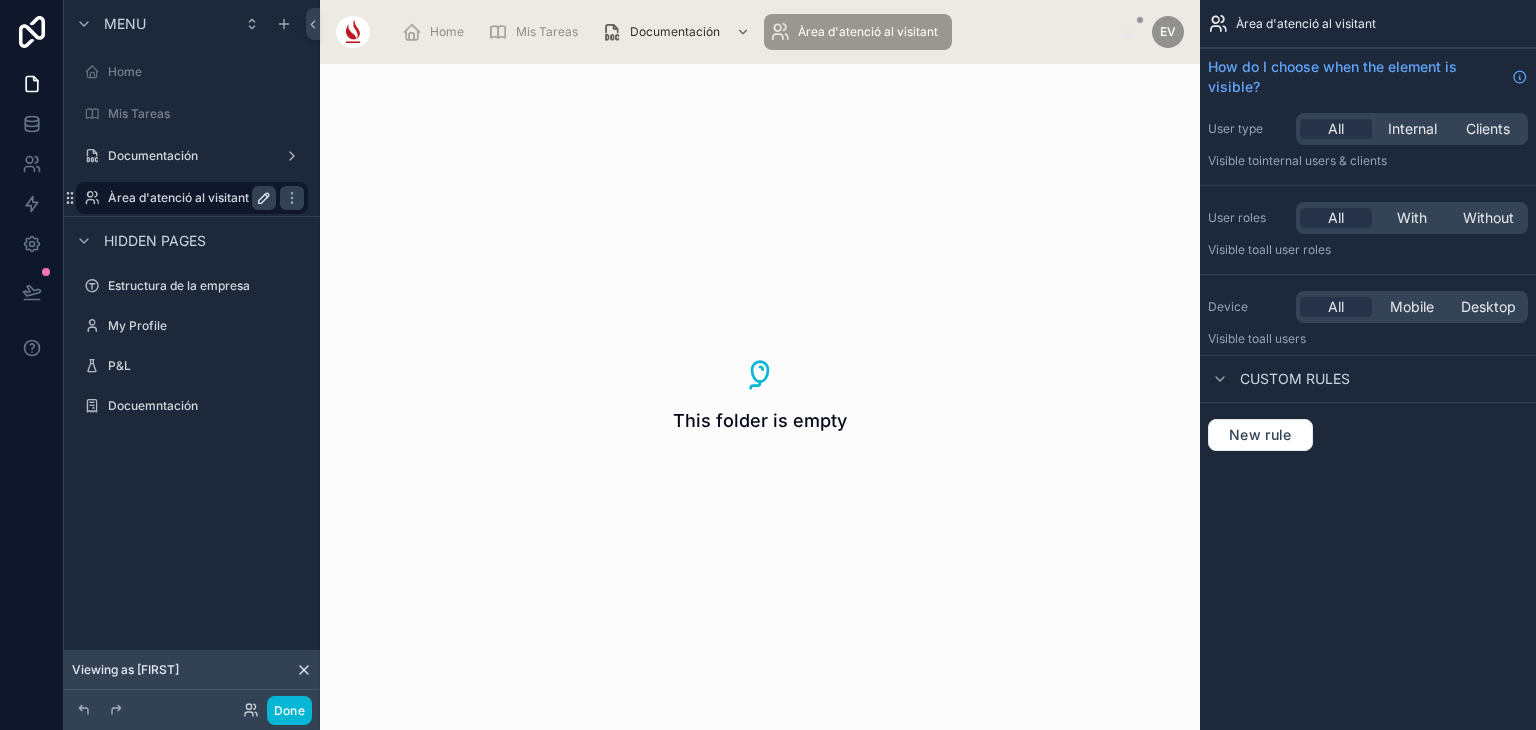 click on "Àrea d'atenció al visitant" at bounding box center (188, 198) 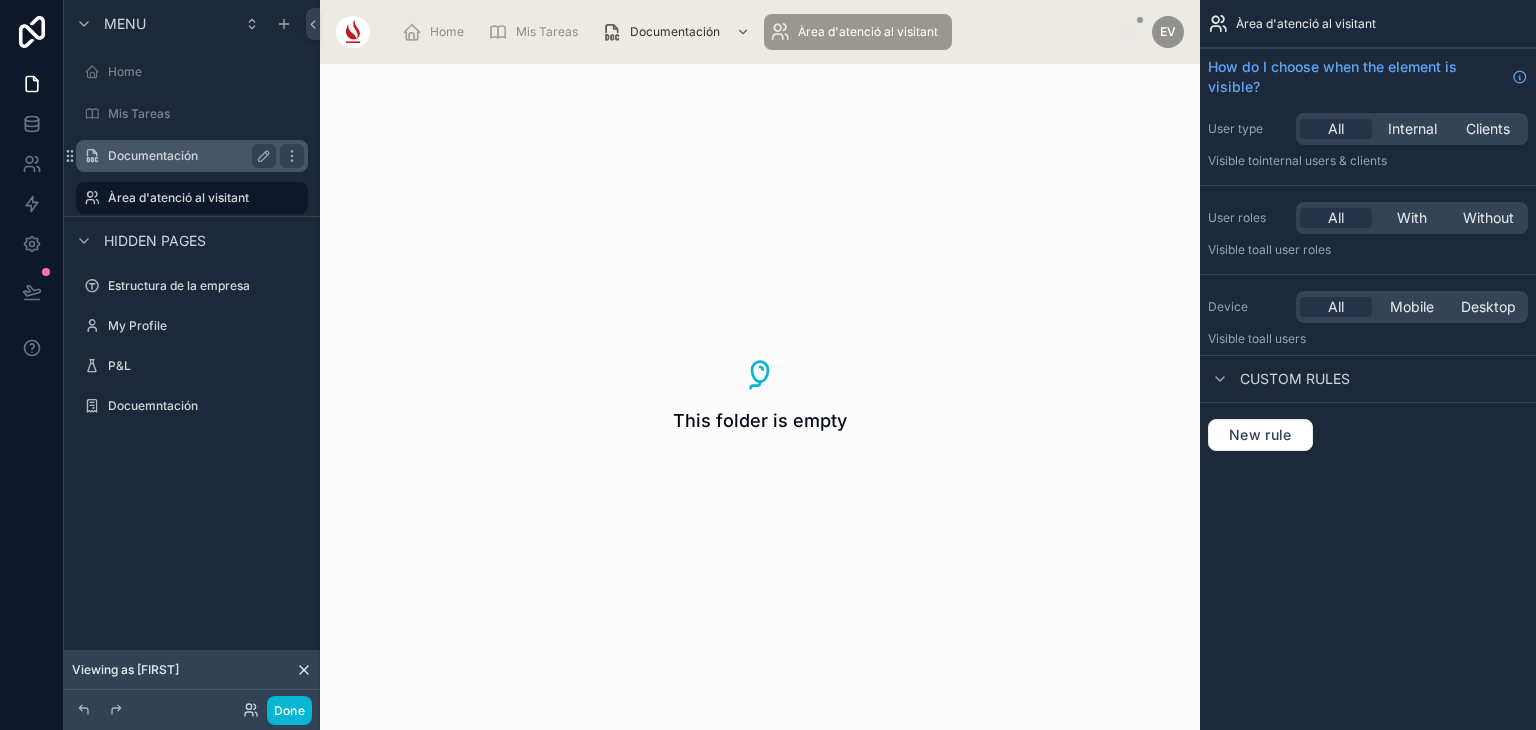 click on "Documentación" at bounding box center [192, 156] 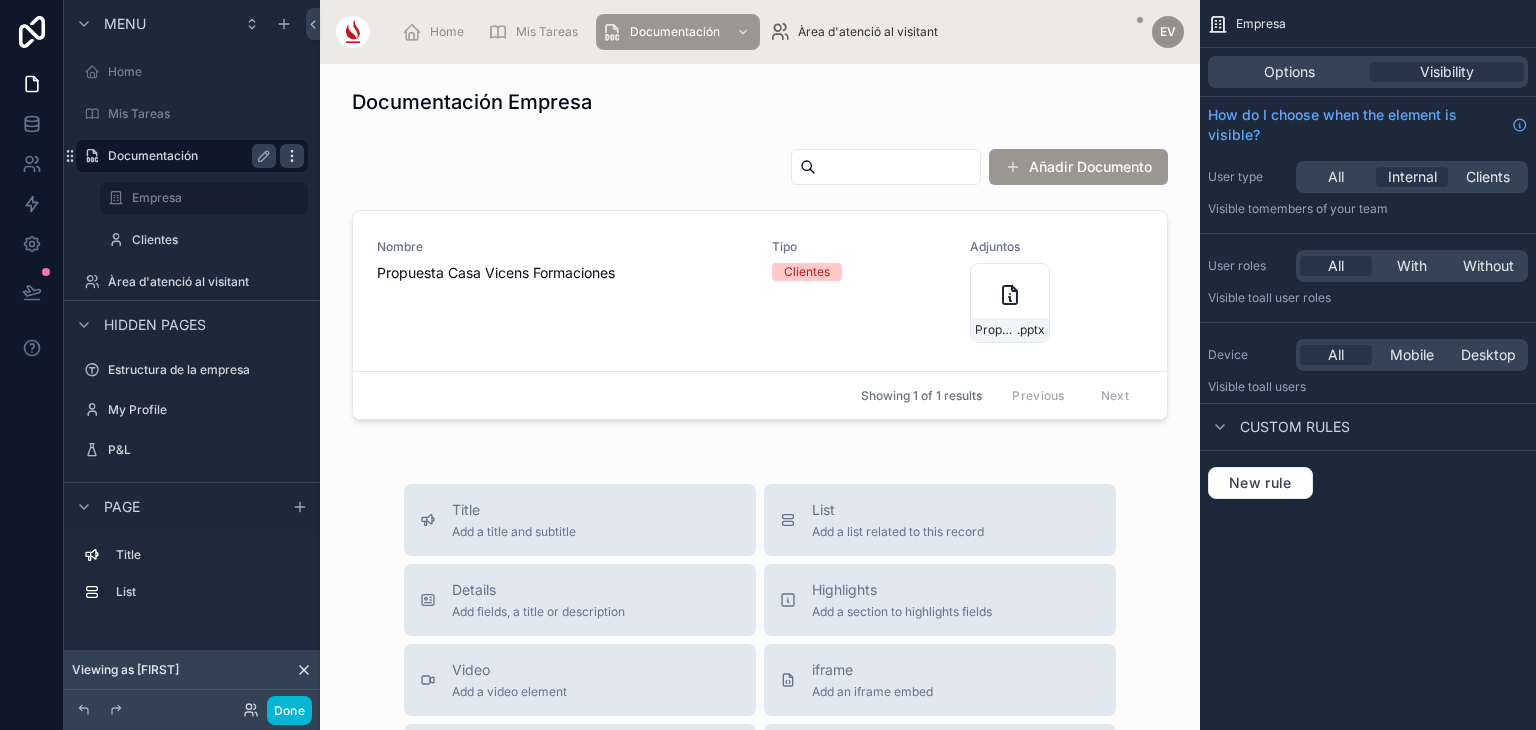 click at bounding box center (292, 156) 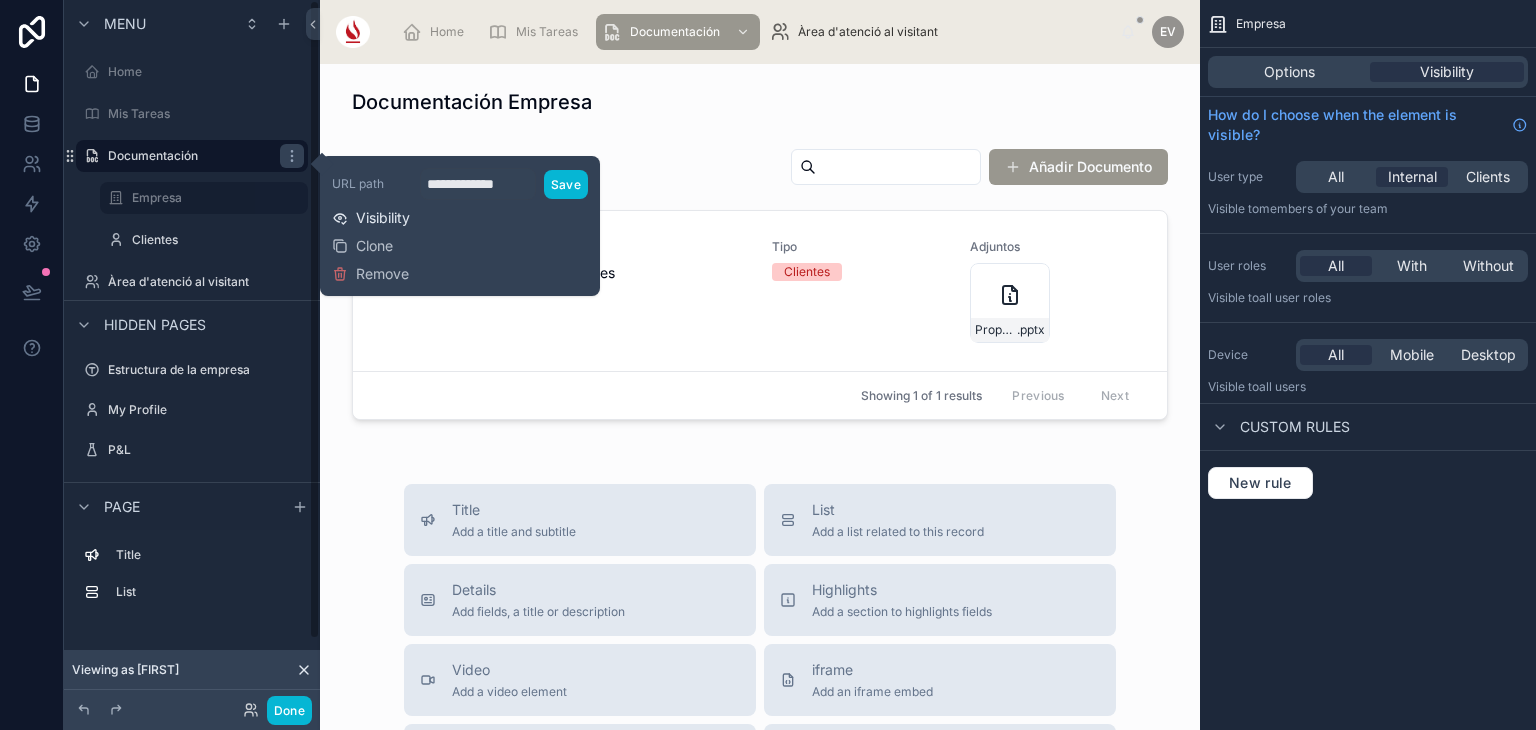 click on "Visibility" at bounding box center [383, 218] 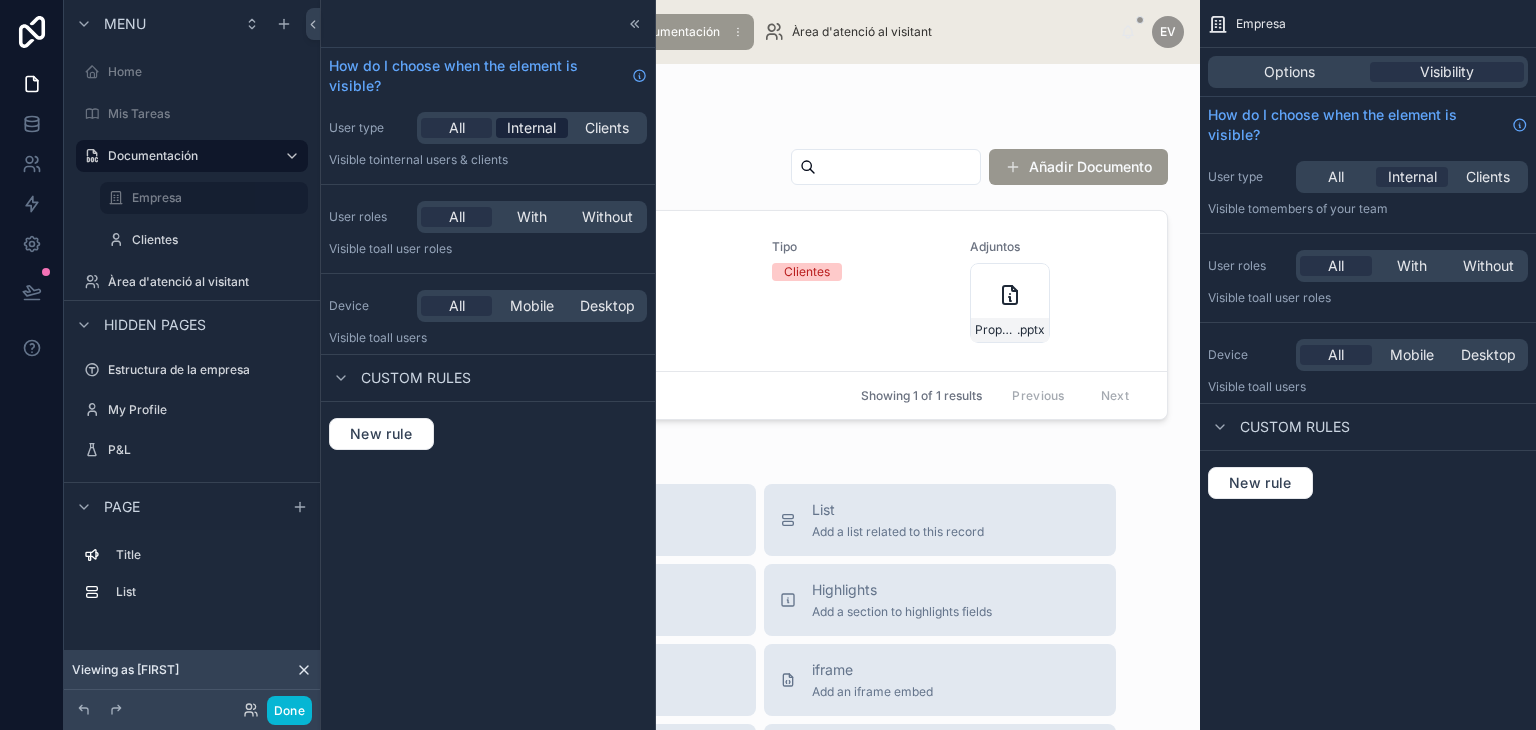 click on "Internal" at bounding box center (531, 128) 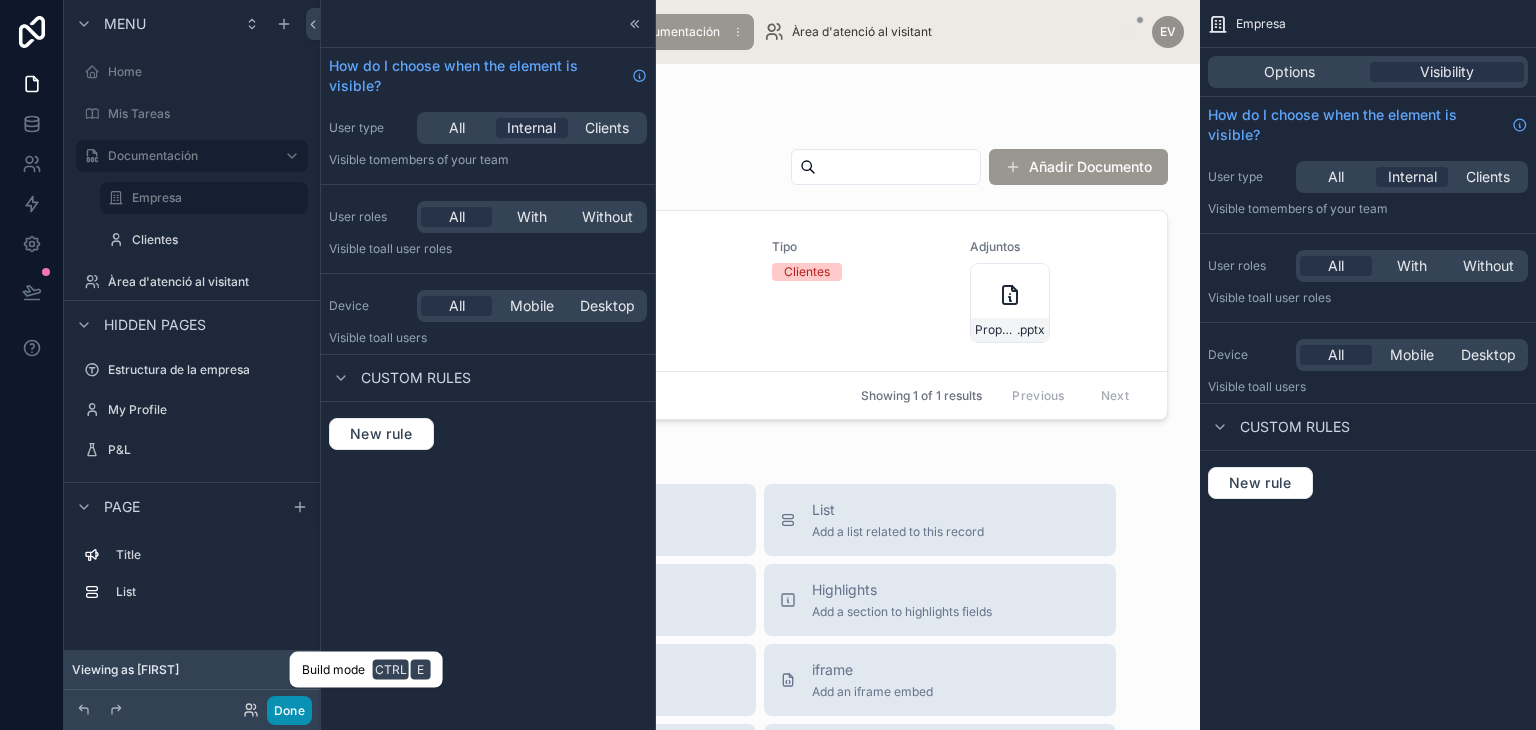 click on "Done" at bounding box center (289, 710) 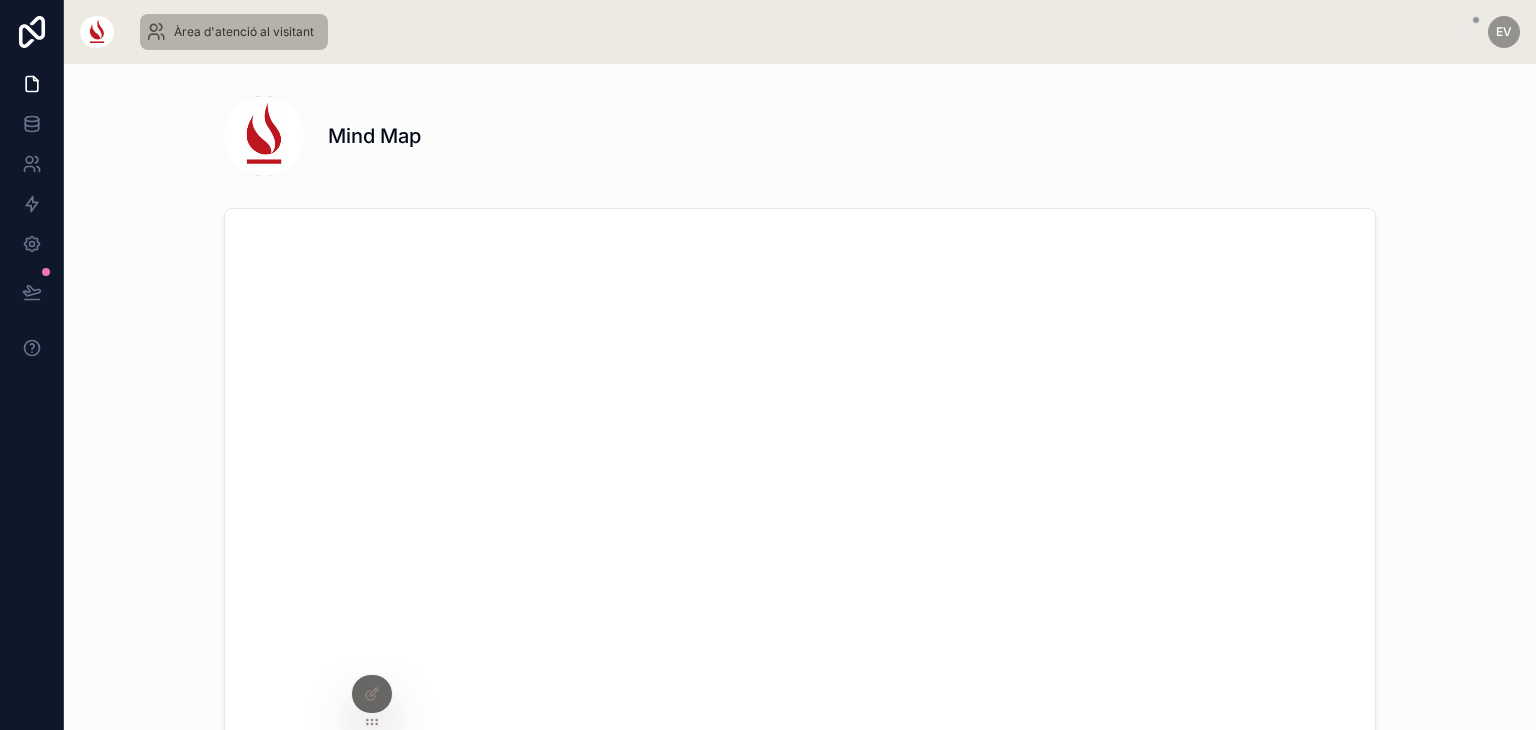click on "Àrea d'atenció al visitant" at bounding box center [234, 32] 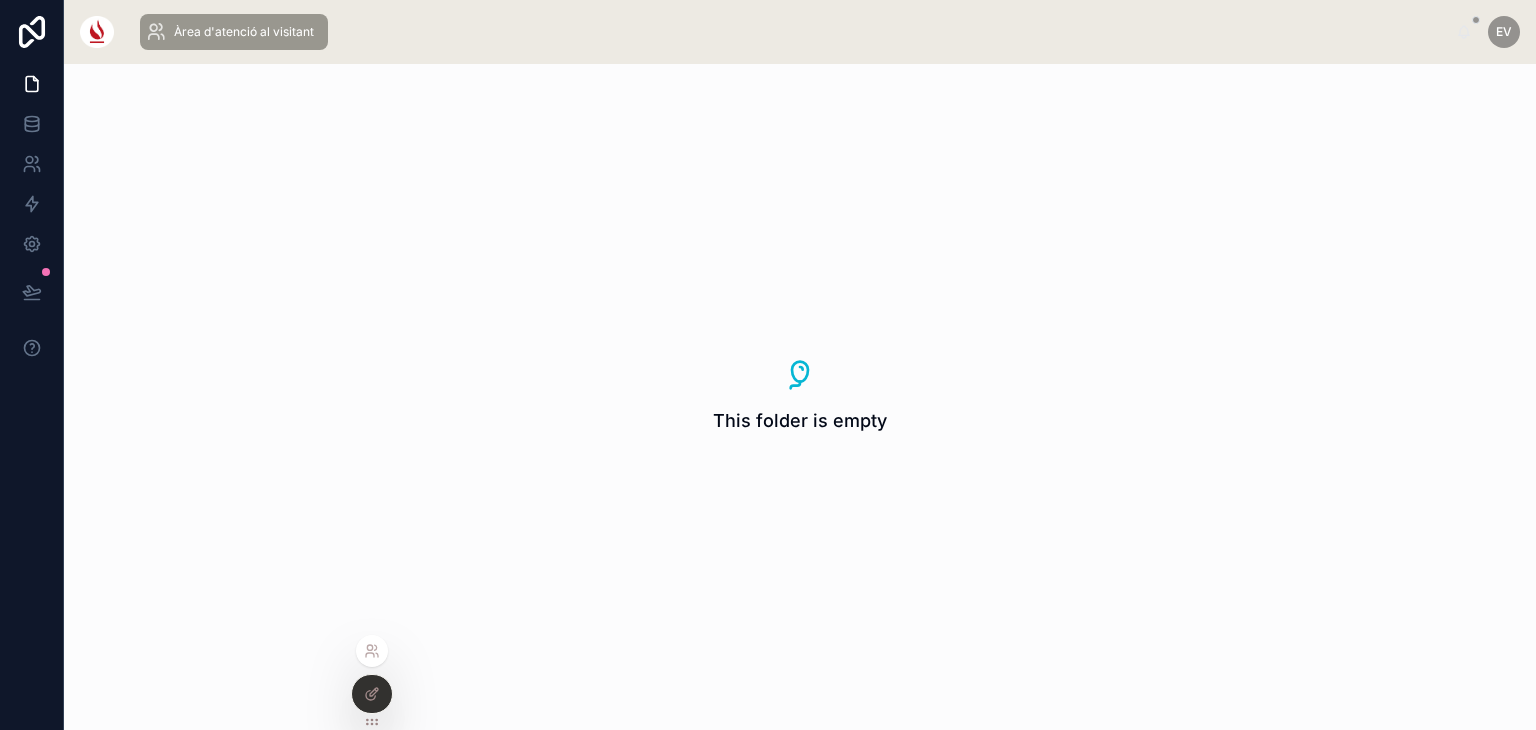 click at bounding box center (372, 694) 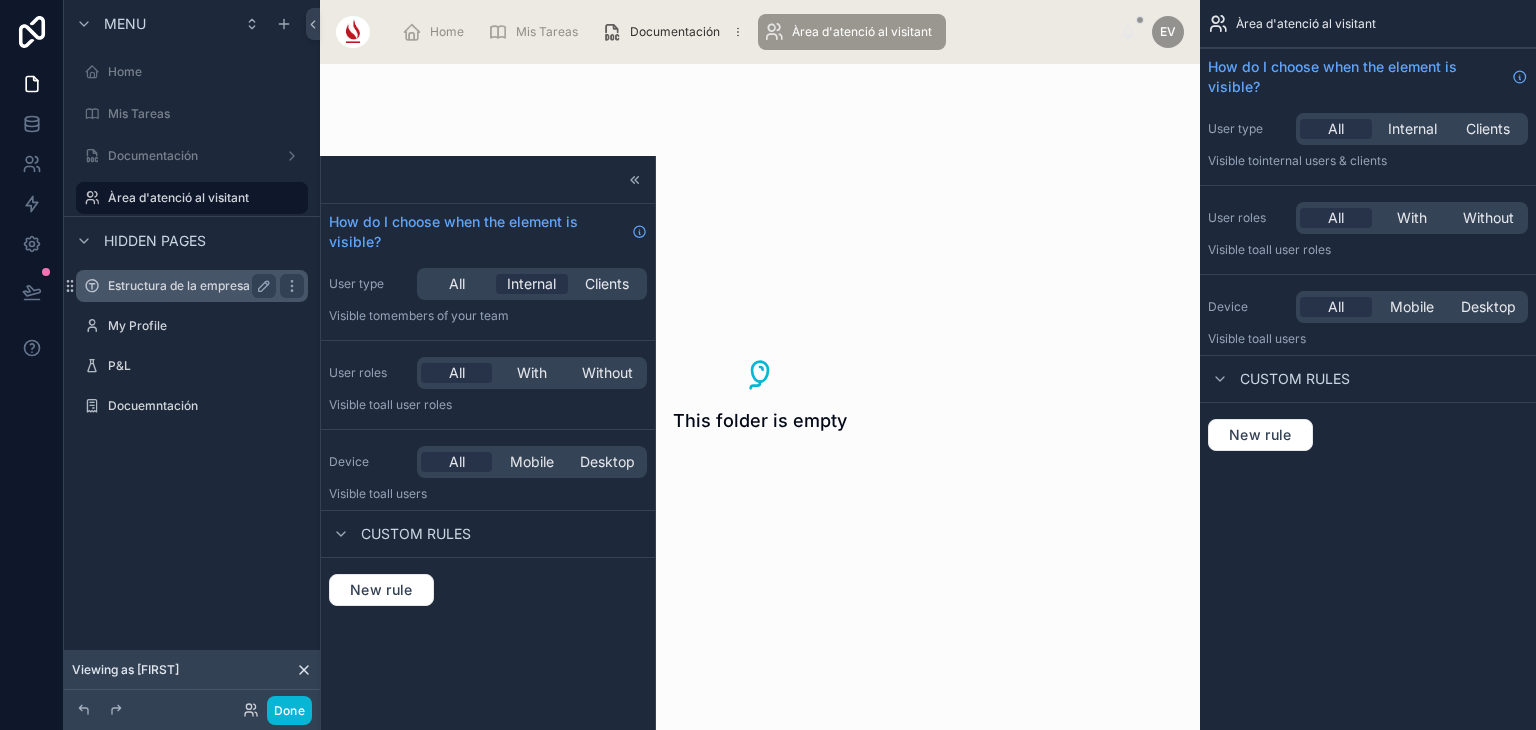 click on "Estructura de la empresa" at bounding box center (188, 286) 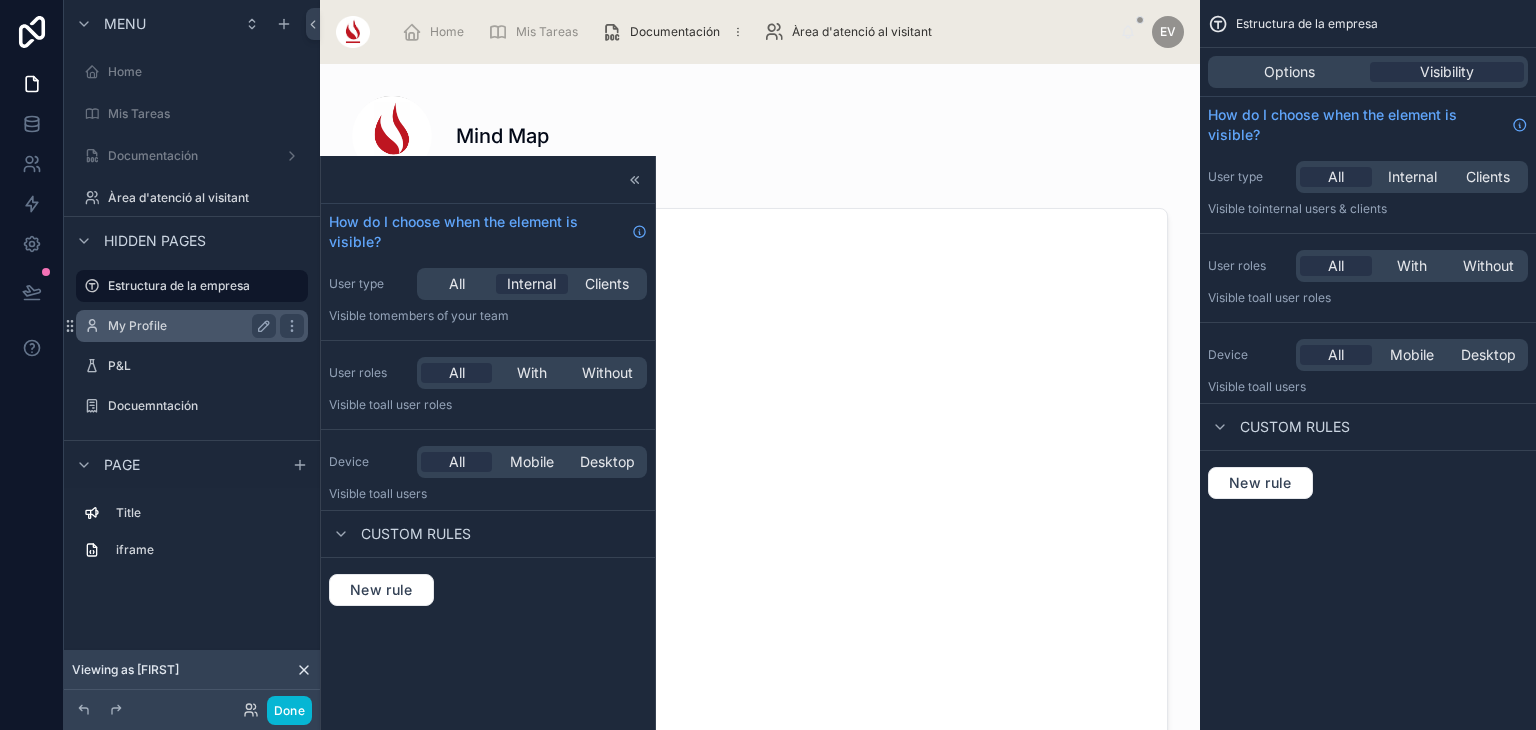 click on "My Profile" at bounding box center [188, 326] 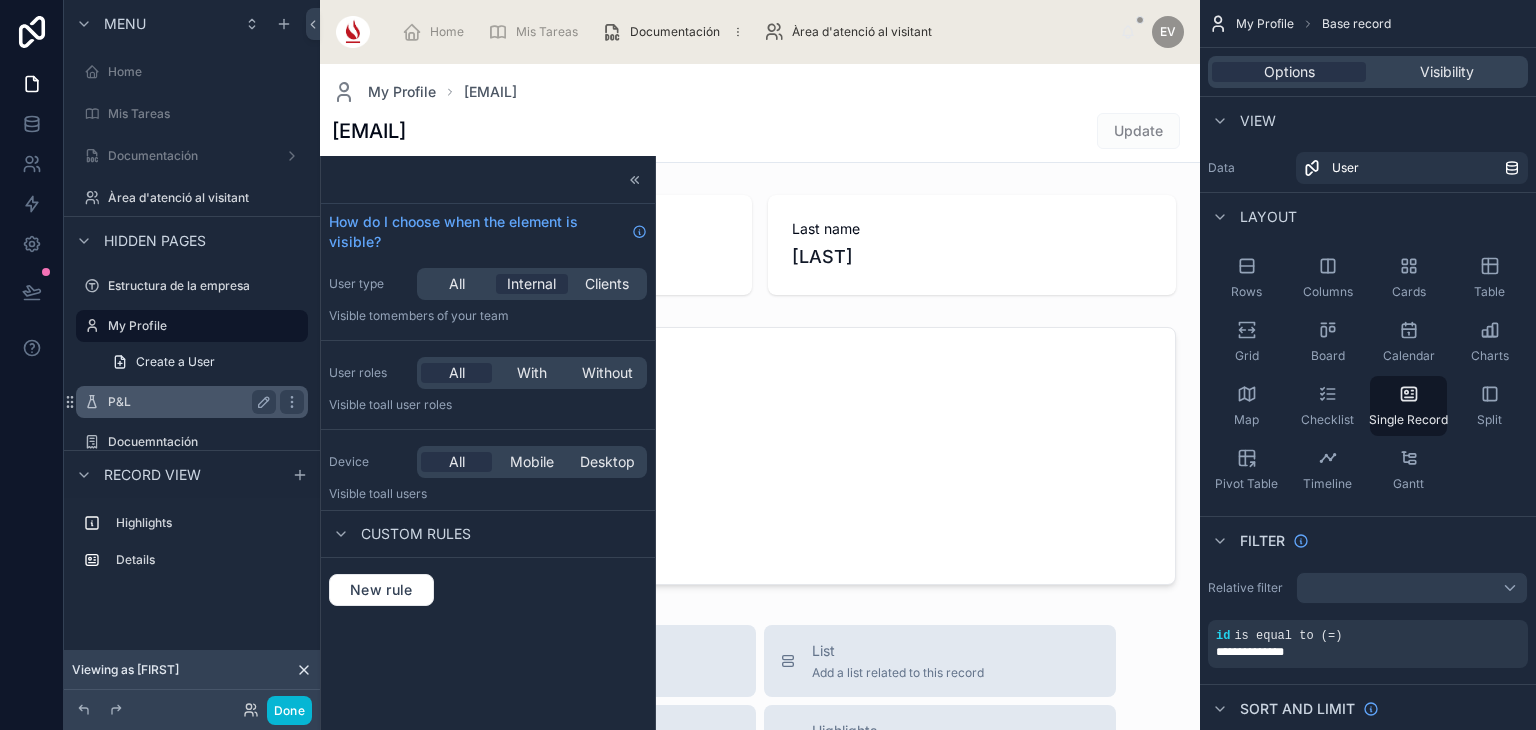 click on "P&L" at bounding box center (188, 402) 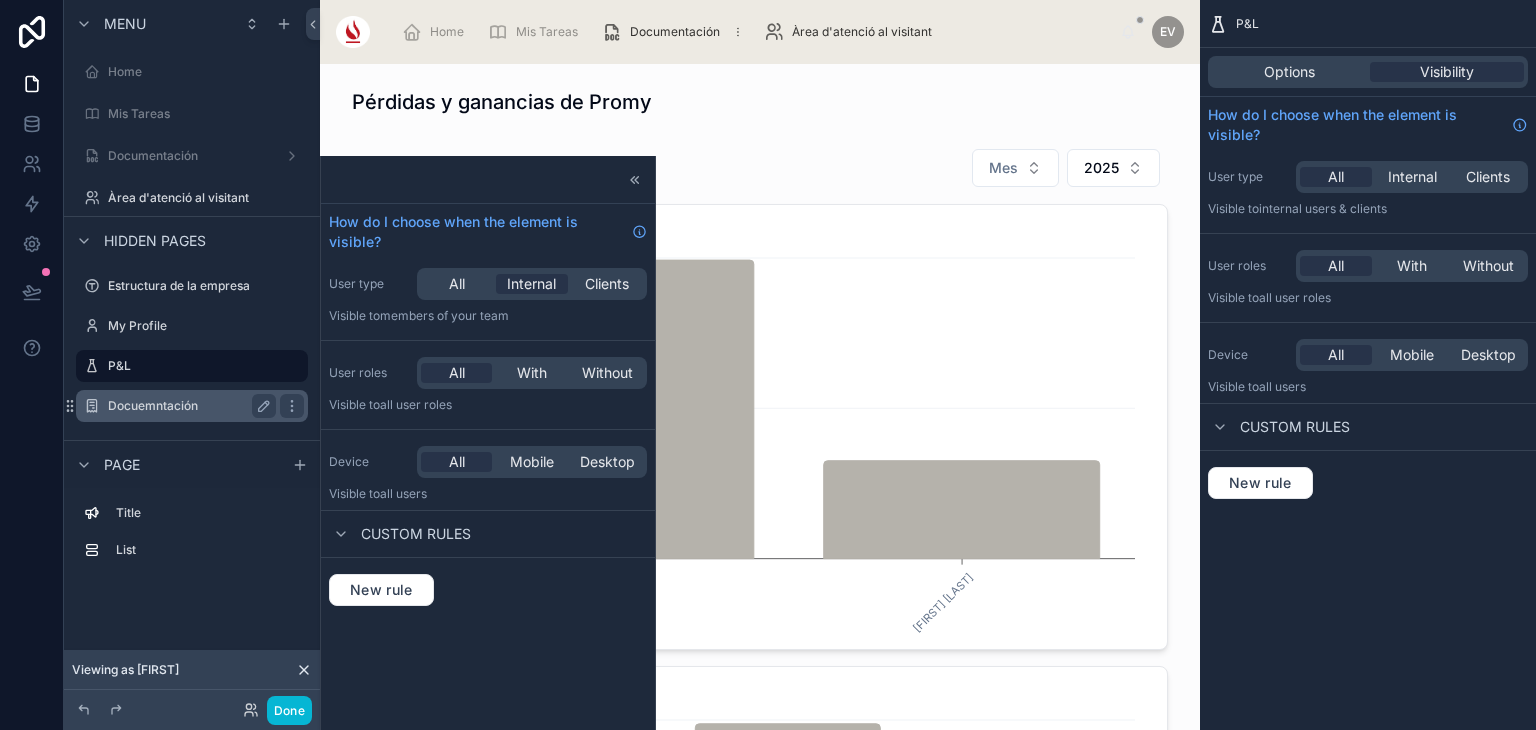click on "Docuemntación" at bounding box center (188, 406) 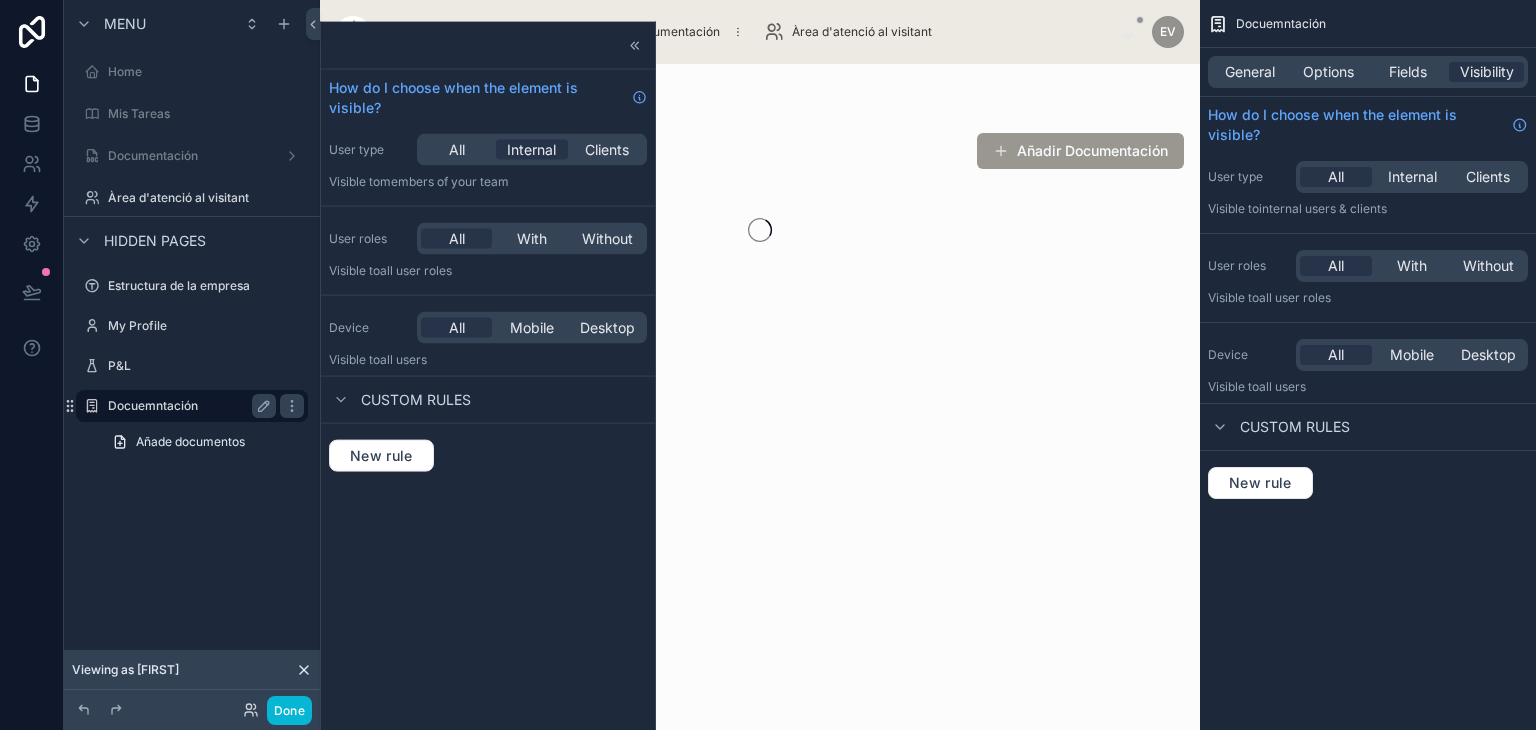 scroll, scrollTop: 21, scrollLeft: 0, axis: vertical 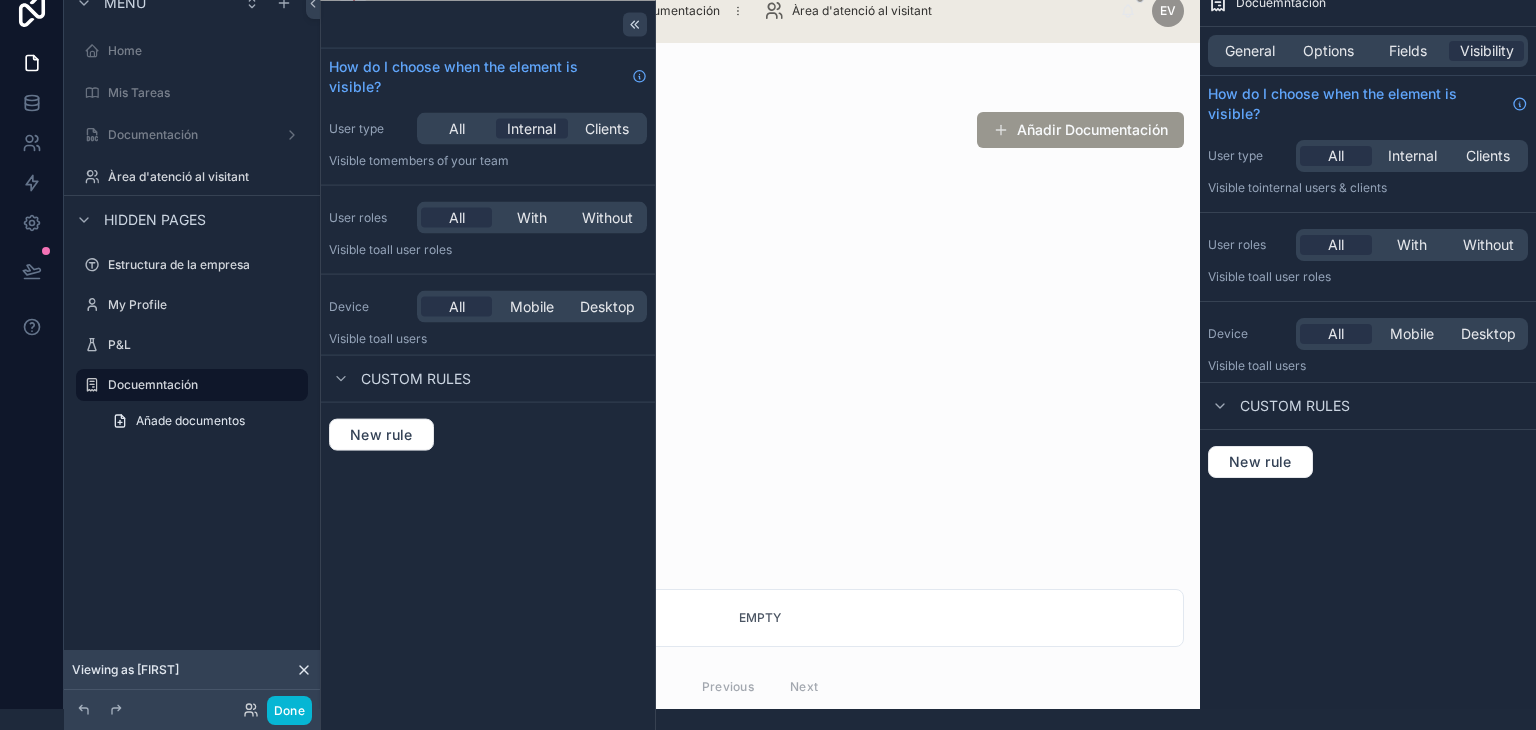 click 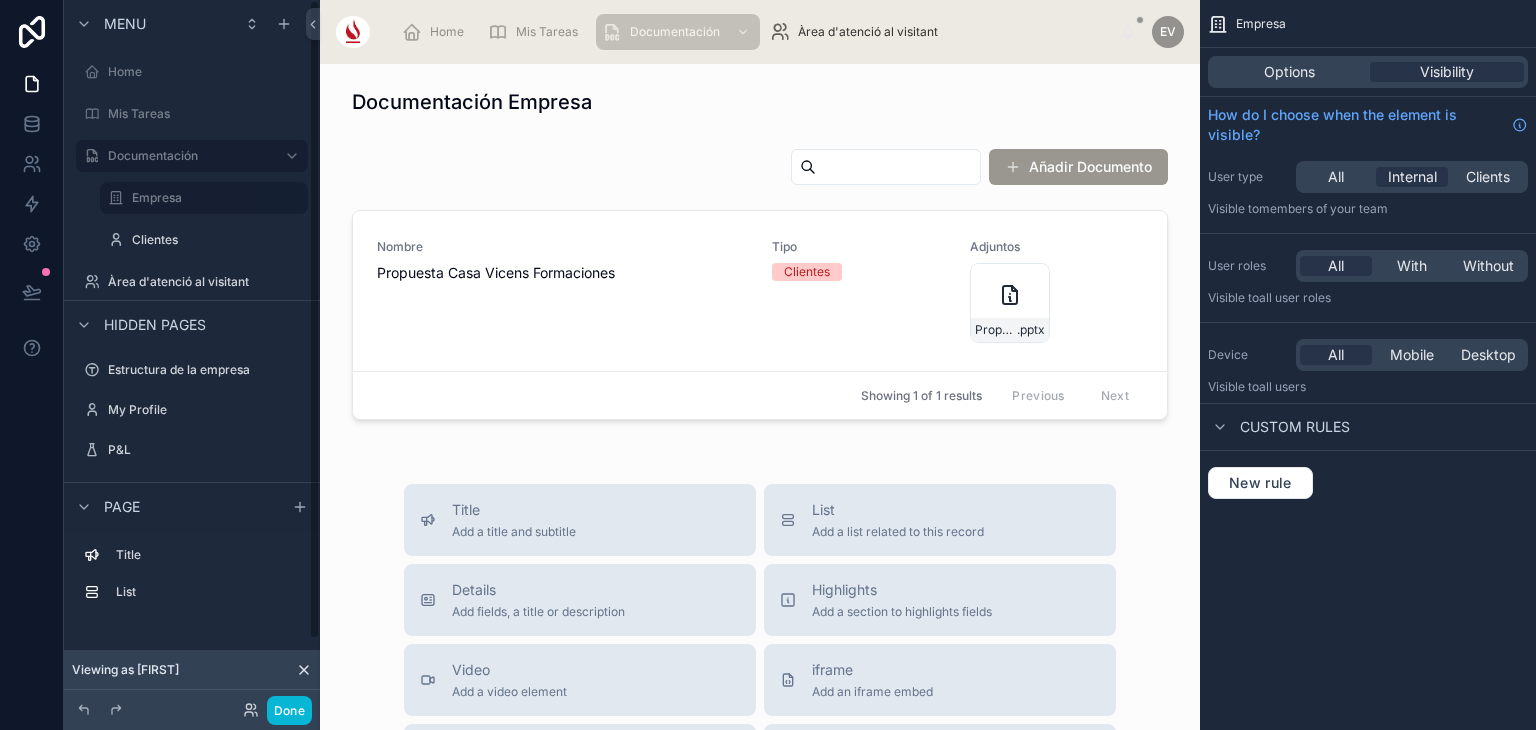 scroll, scrollTop: 0, scrollLeft: 0, axis: both 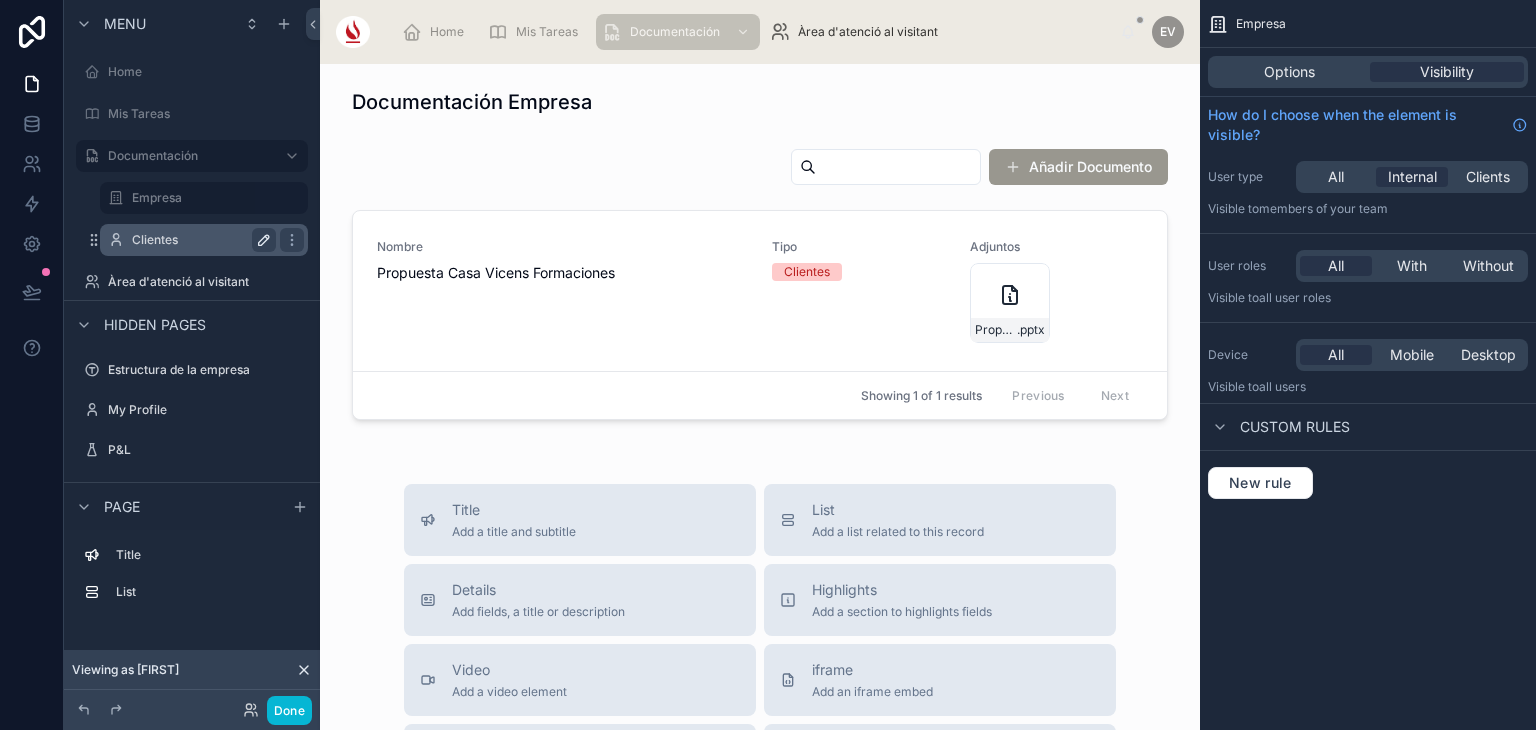 click 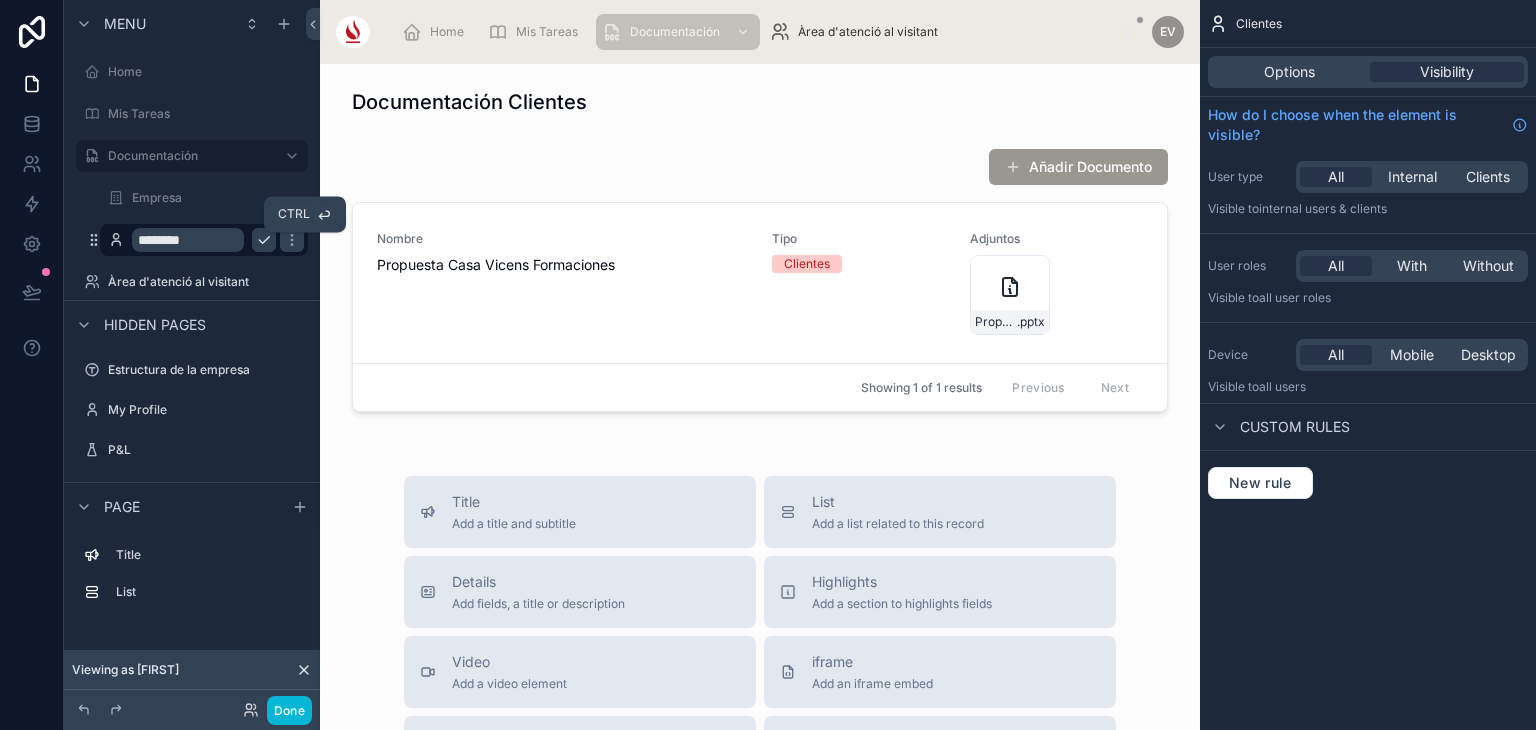 click 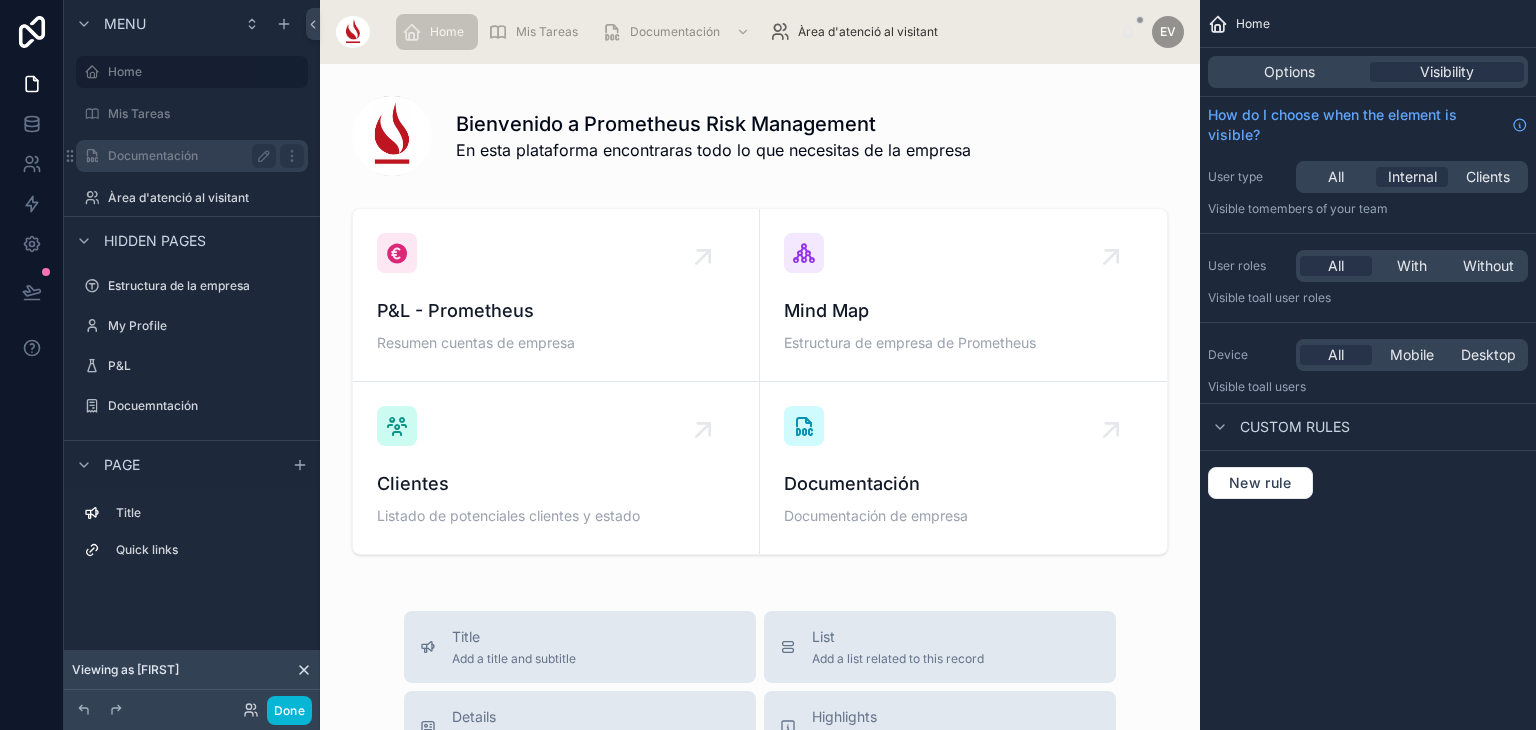 click on "Documentación" at bounding box center (188, 156) 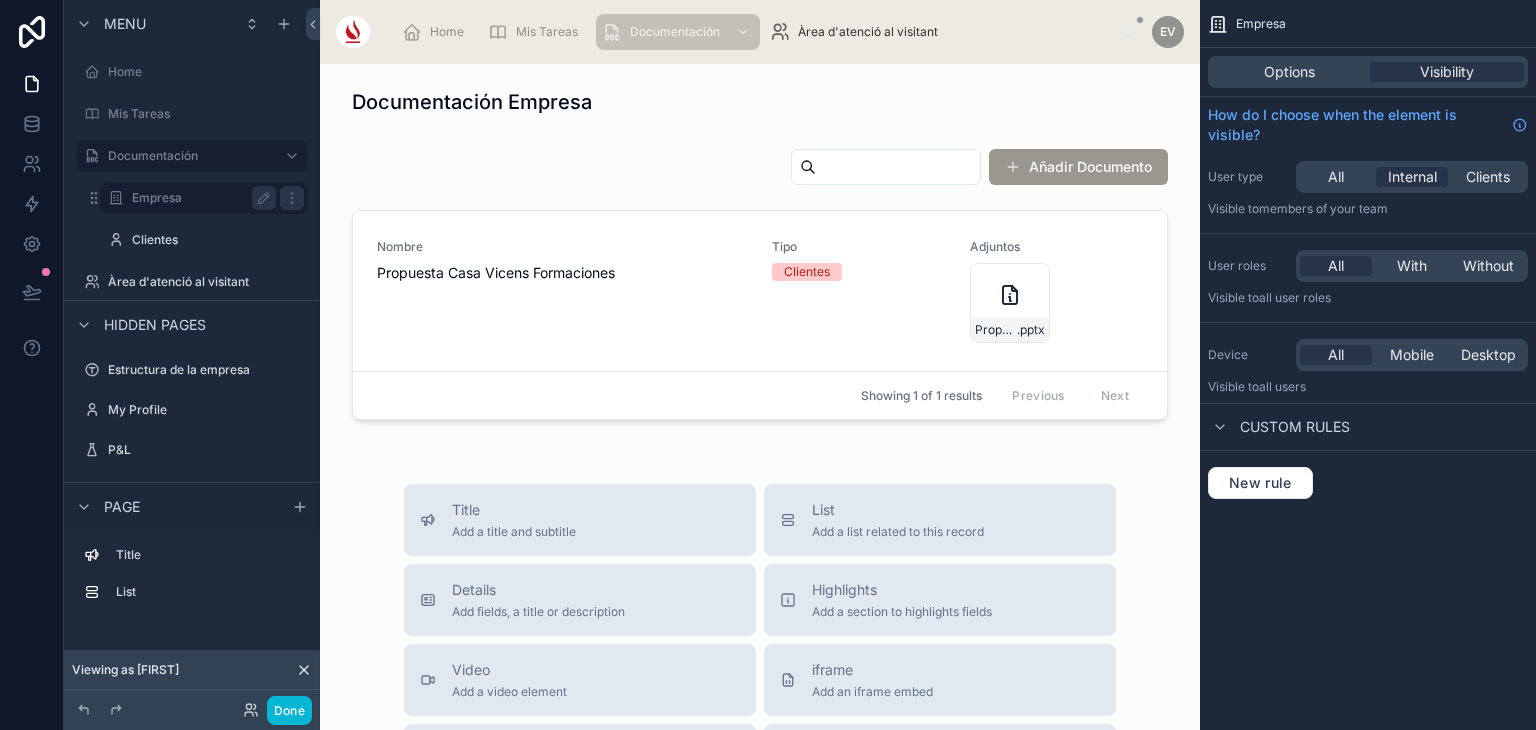 click on "Empresa" at bounding box center (204, 198) 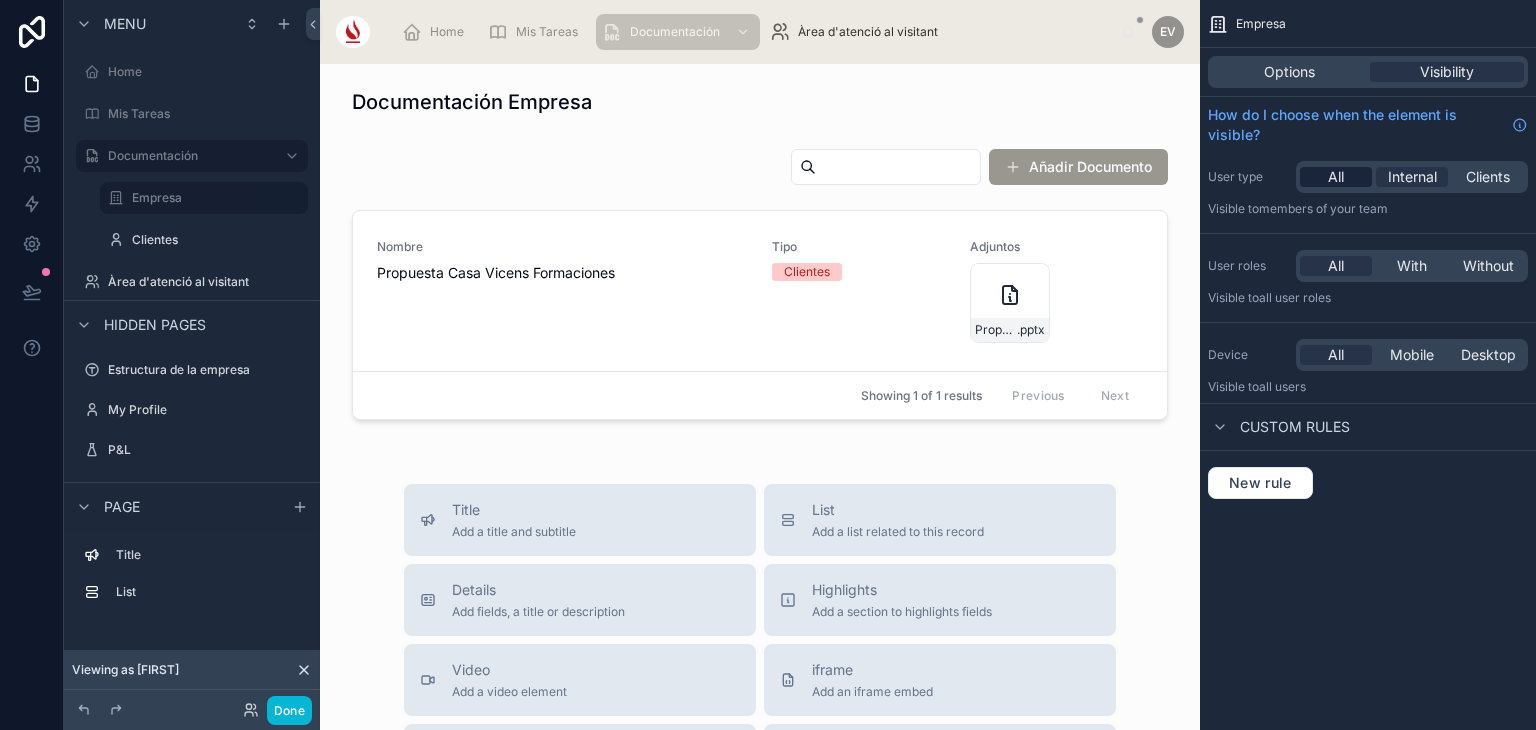 click on "All" at bounding box center (1336, 177) 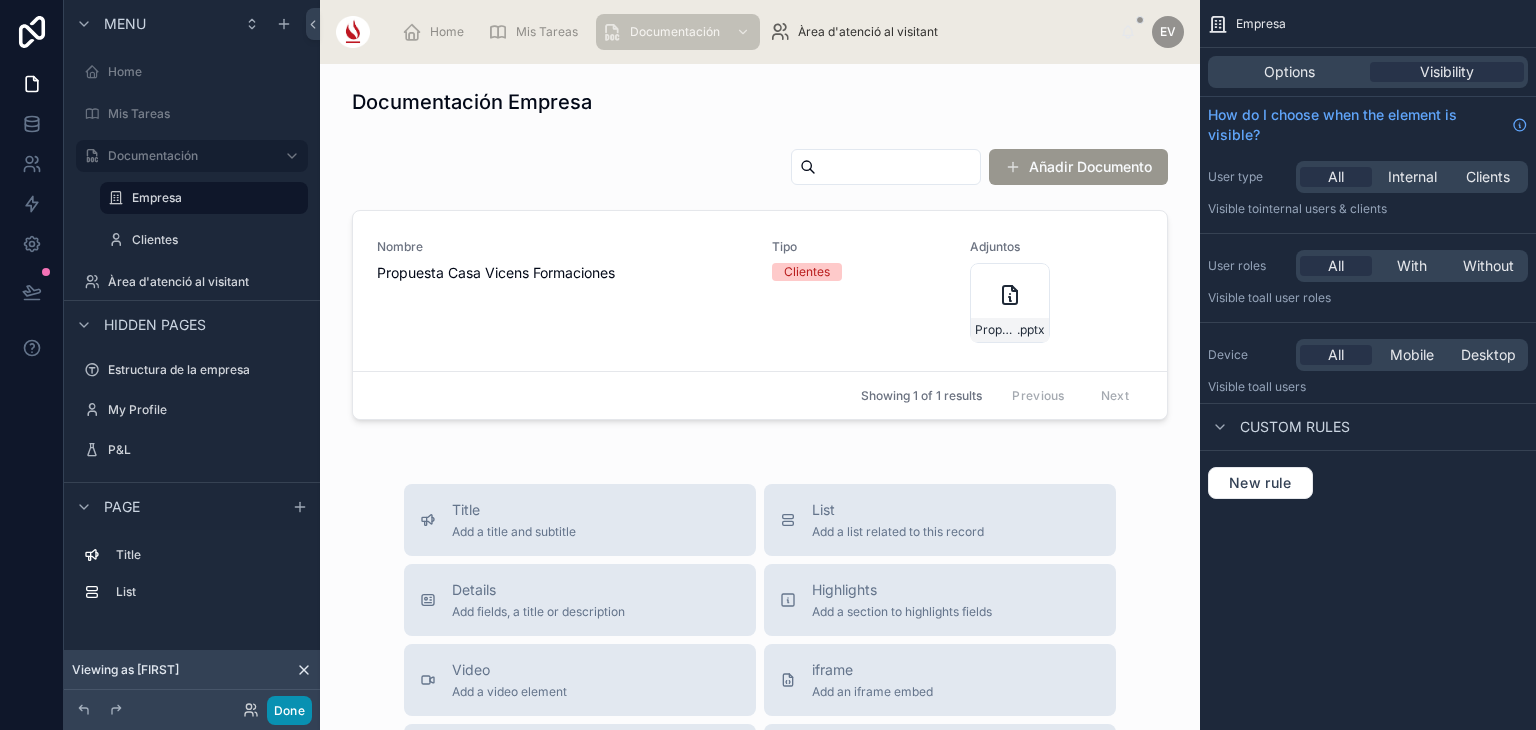 click on "Done" at bounding box center [289, 710] 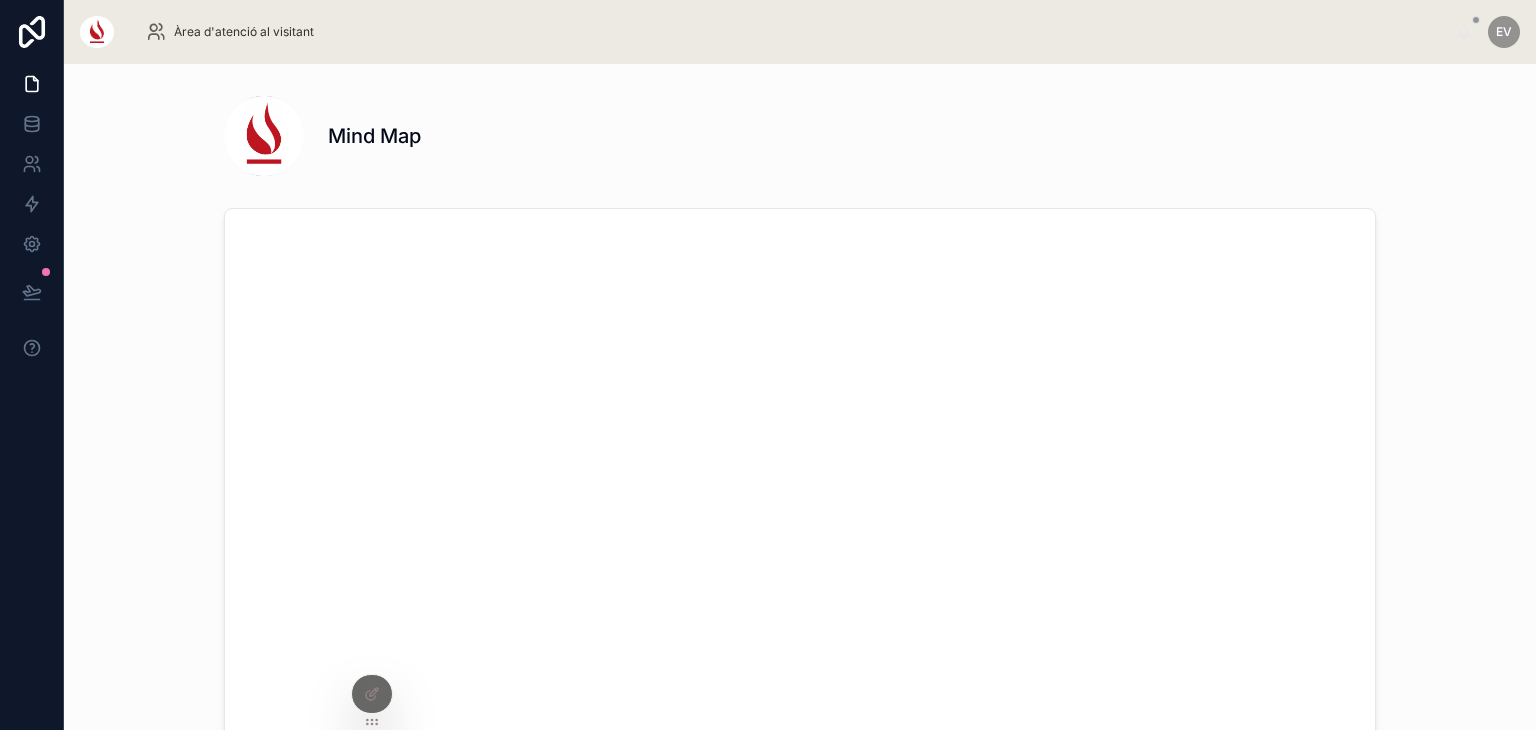 scroll, scrollTop: 0, scrollLeft: 0, axis: both 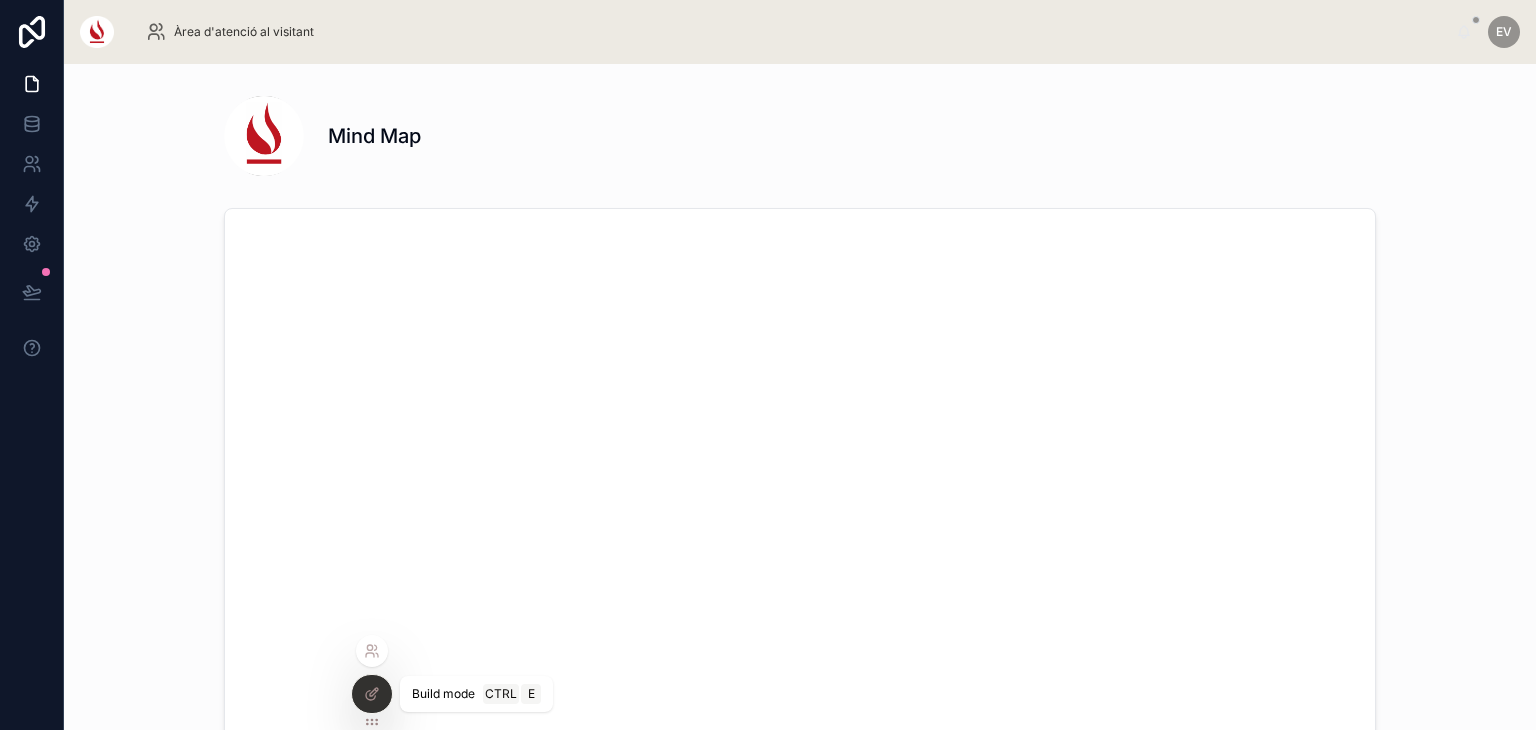 click 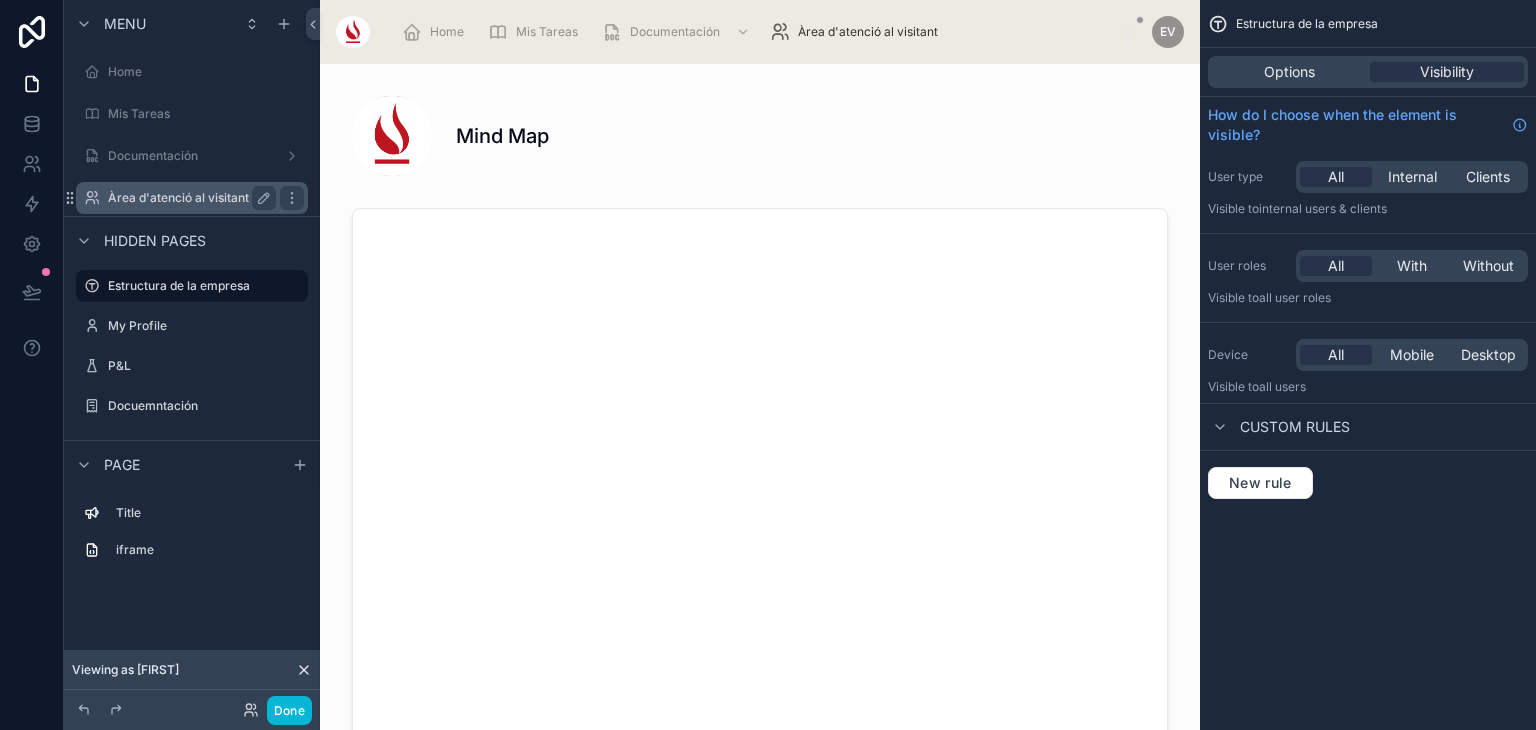 click on "Àrea d'atenció al visitant" at bounding box center [188, 198] 